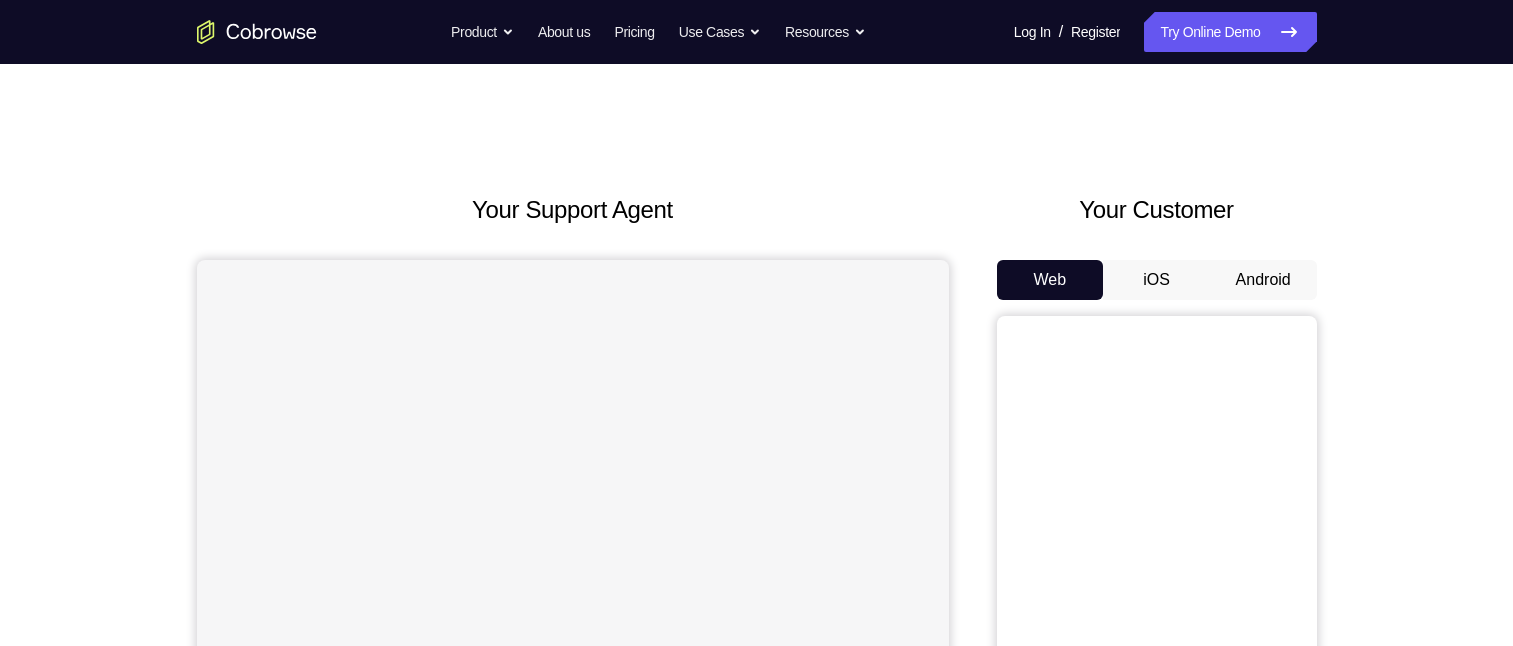 scroll, scrollTop: 0, scrollLeft: 0, axis: both 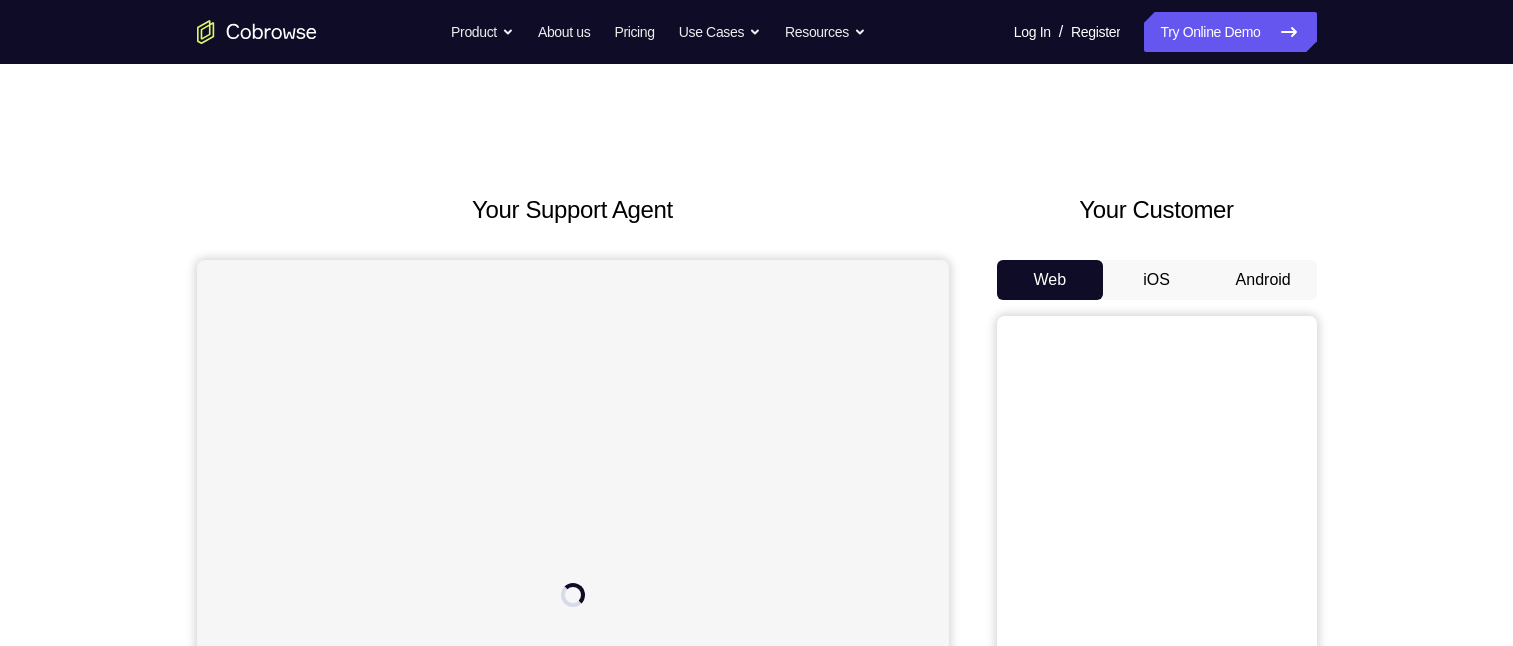 click on "Android" at bounding box center (1263, 280) 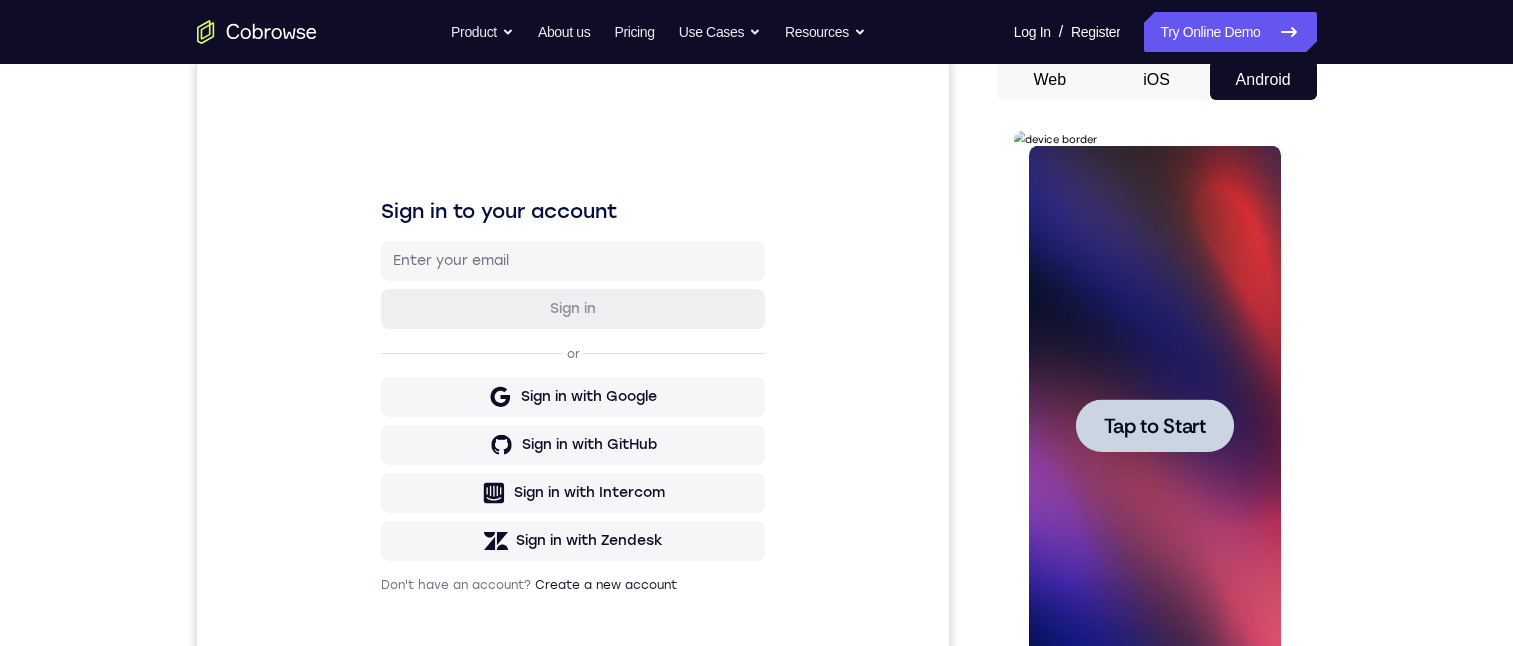 scroll, scrollTop: 0, scrollLeft: 0, axis: both 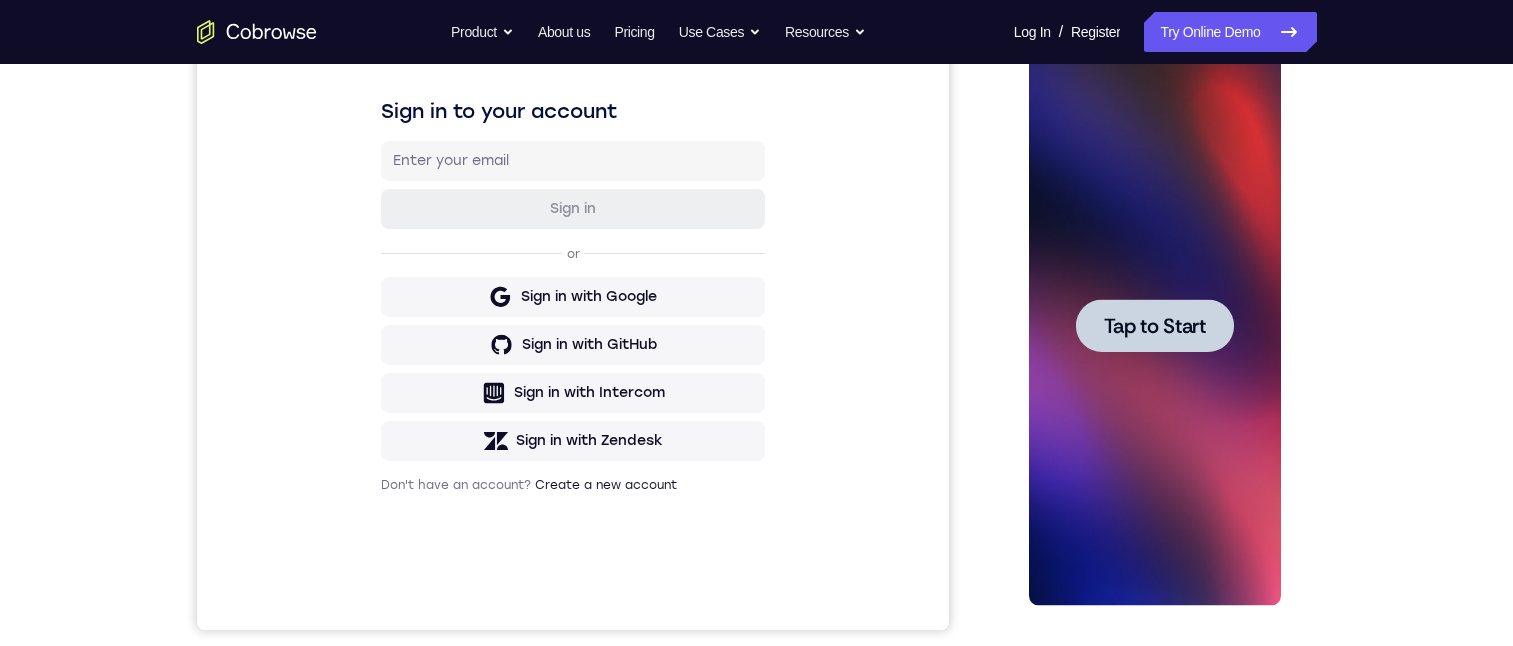click at bounding box center [1155, 326] 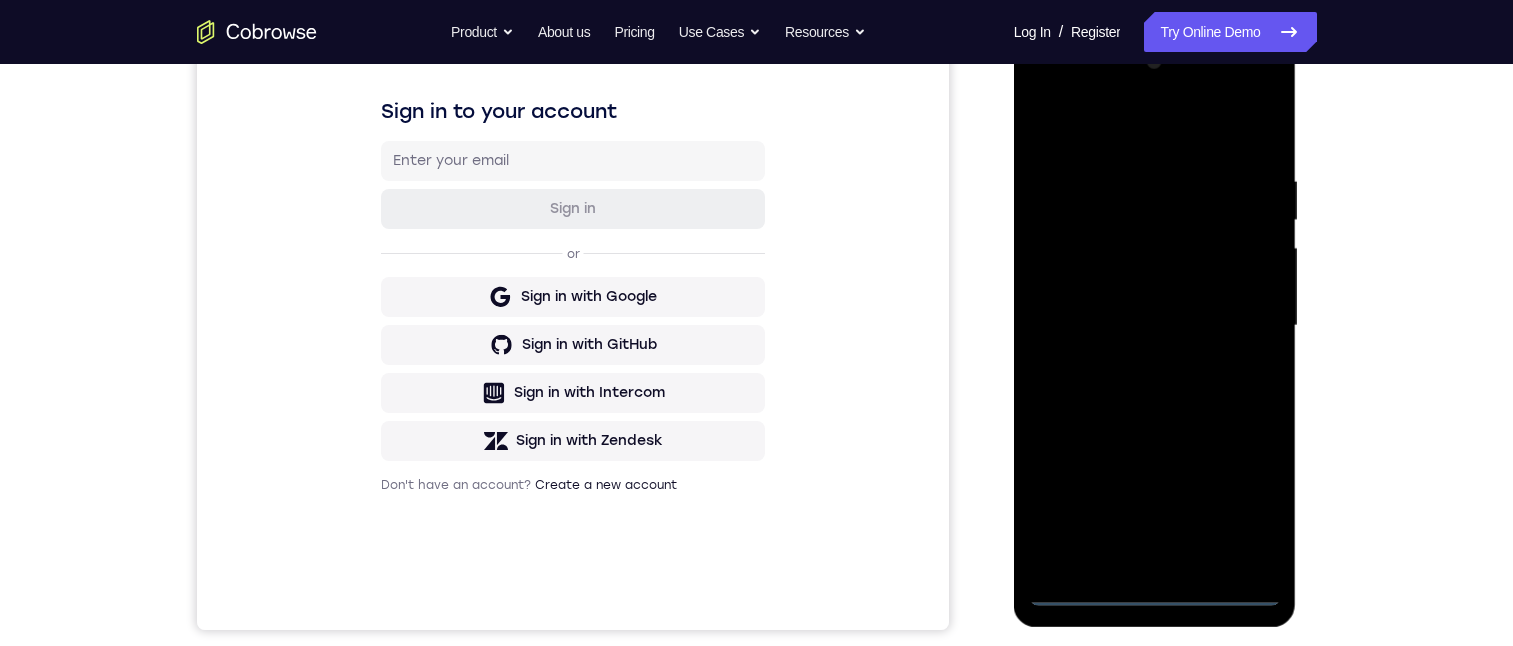 click at bounding box center [1155, 326] 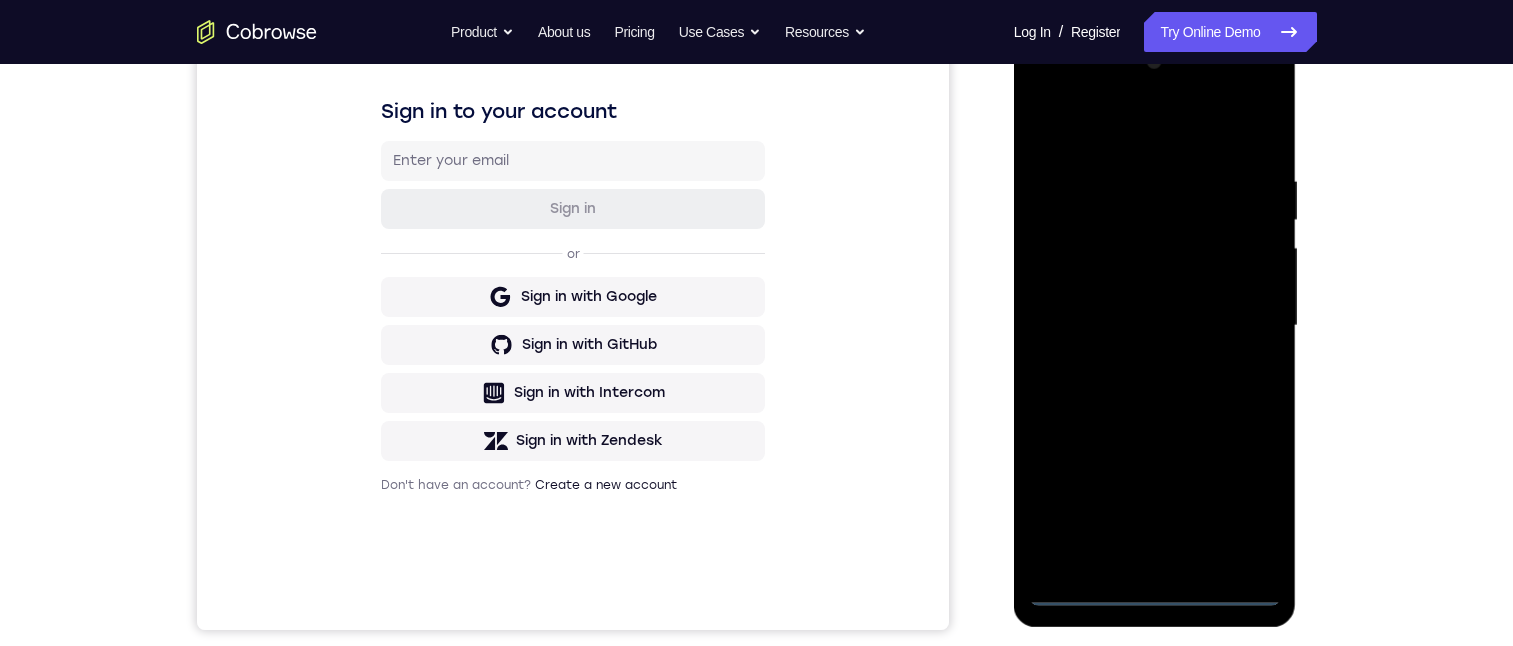 click at bounding box center (1155, 326) 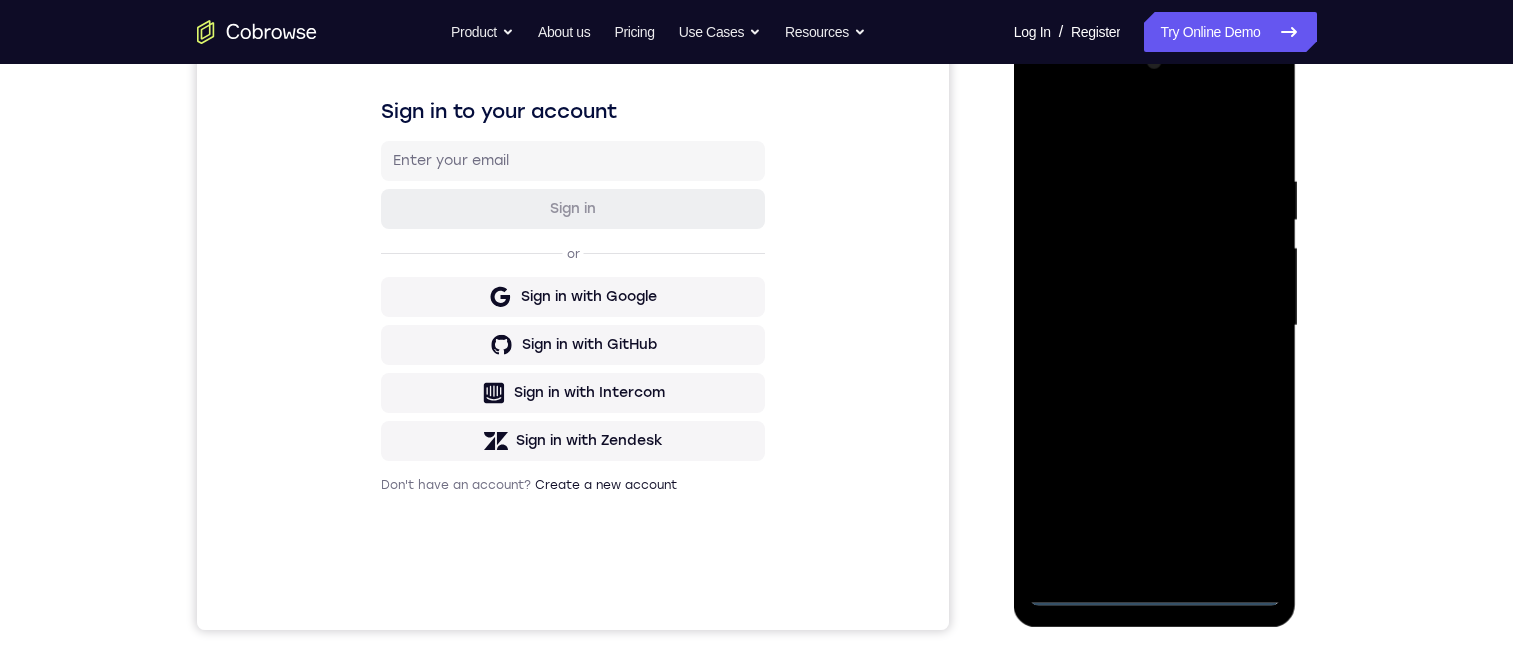 click at bounding box center (1155, 326) 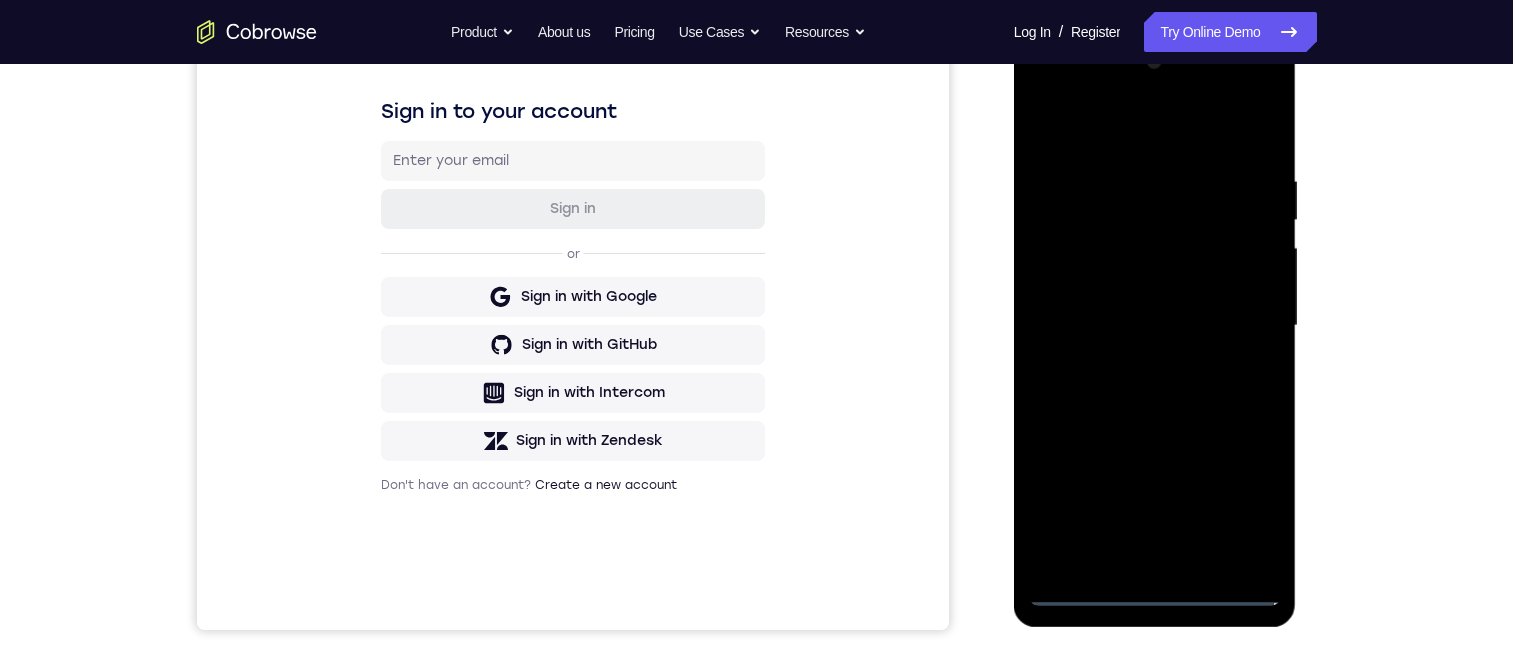 click at bounding box center [1155, 326] 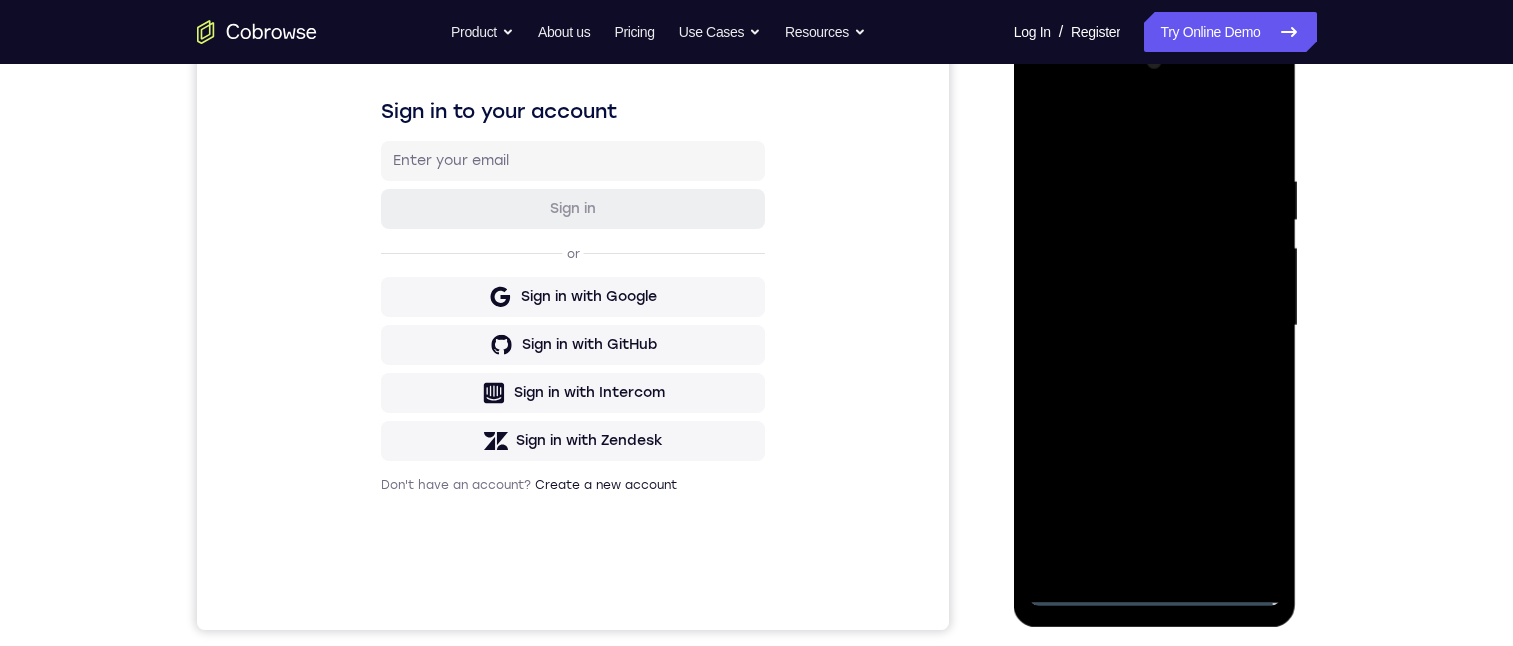 click at bounding box center (1155, 326) 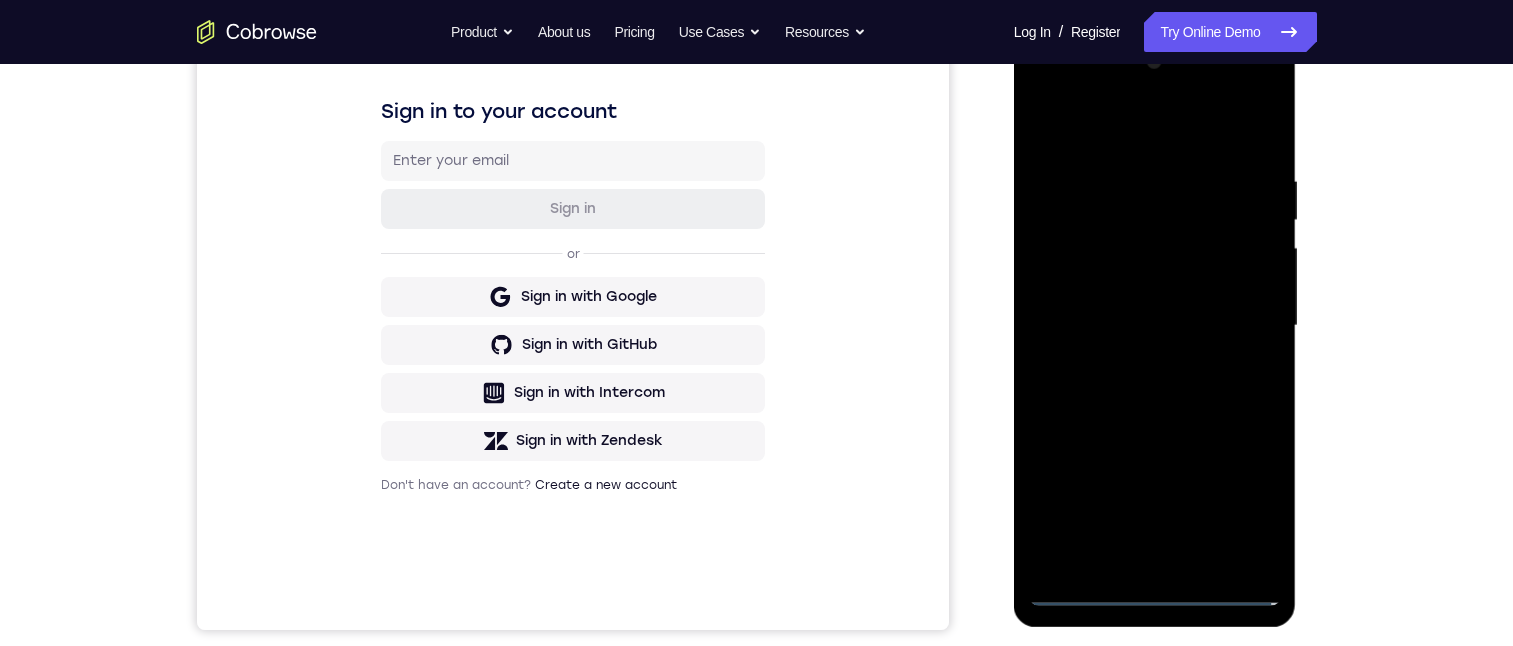 click at bounding box center [1155, 326] 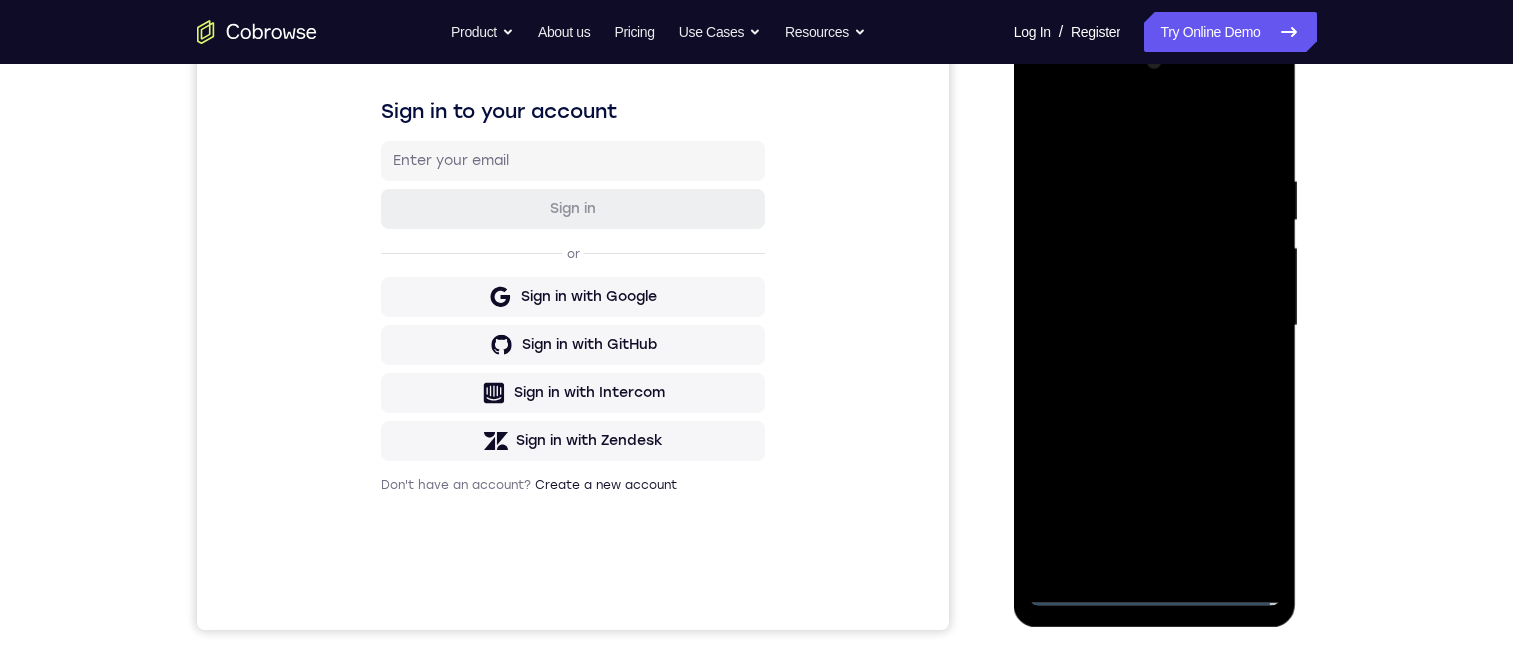 click at bounding box center [1155, 326] 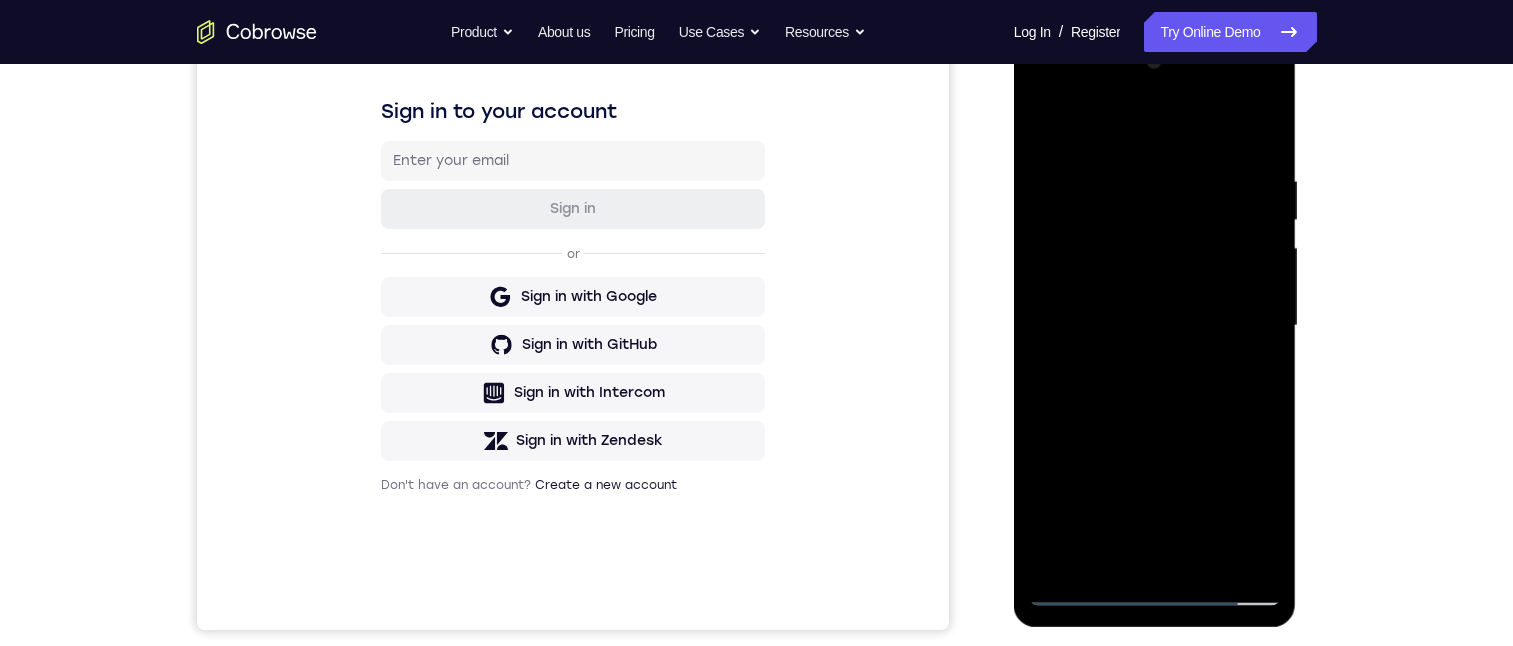click at bounding box center [1155, 326] 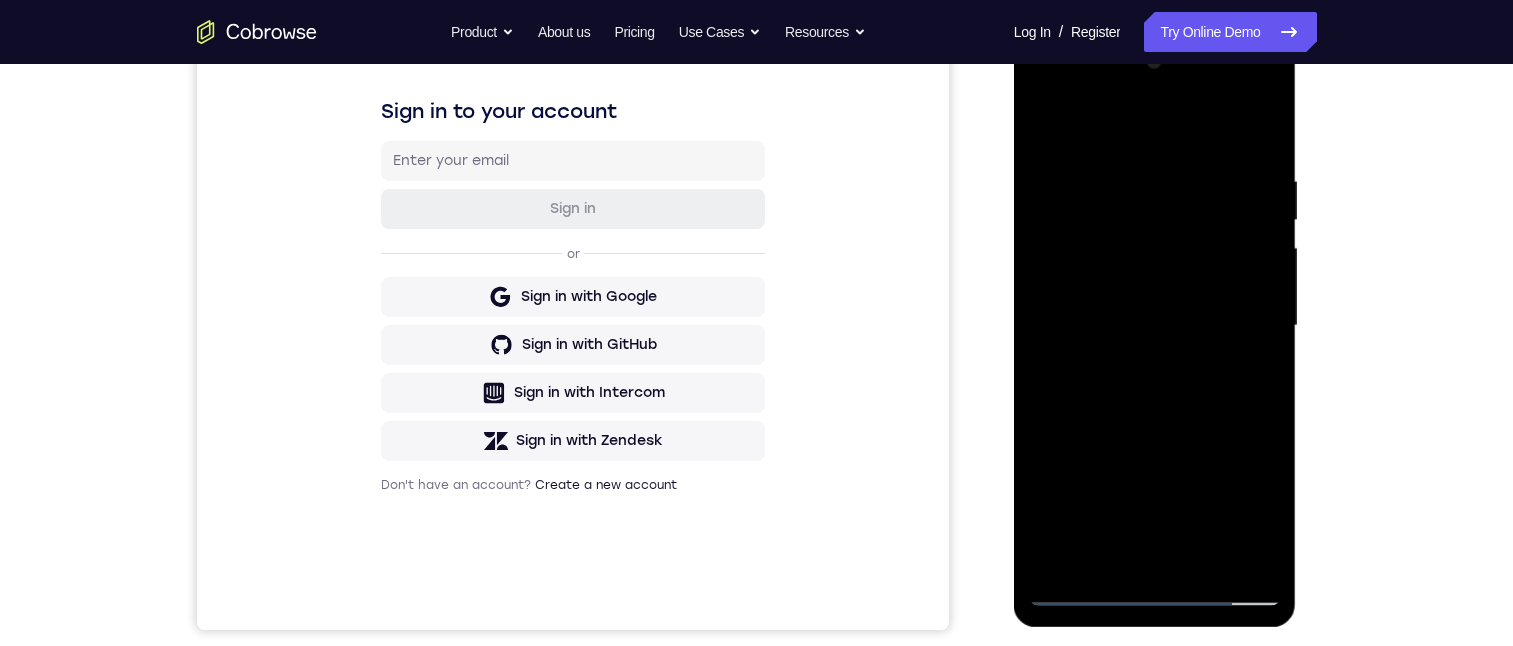 click at bounding box center (1155, 326) 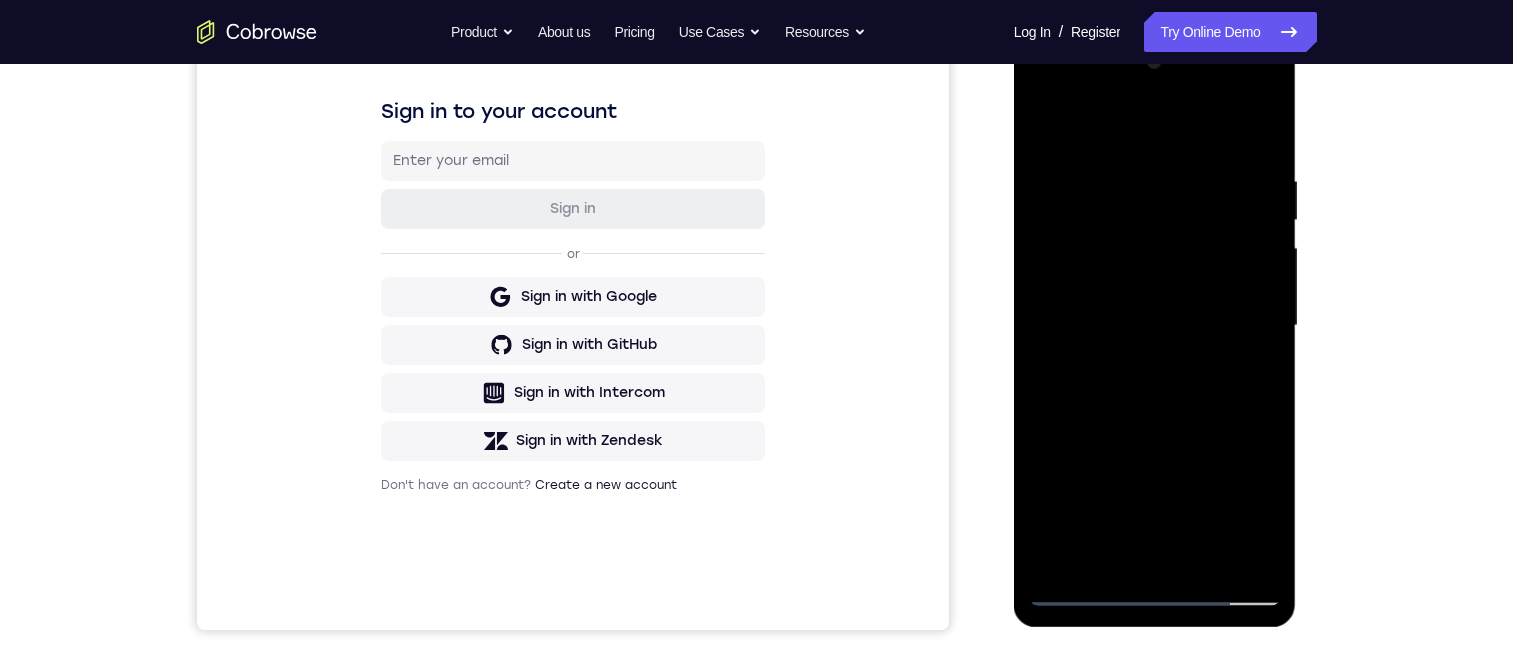 click at bounding box center [1155, 326] 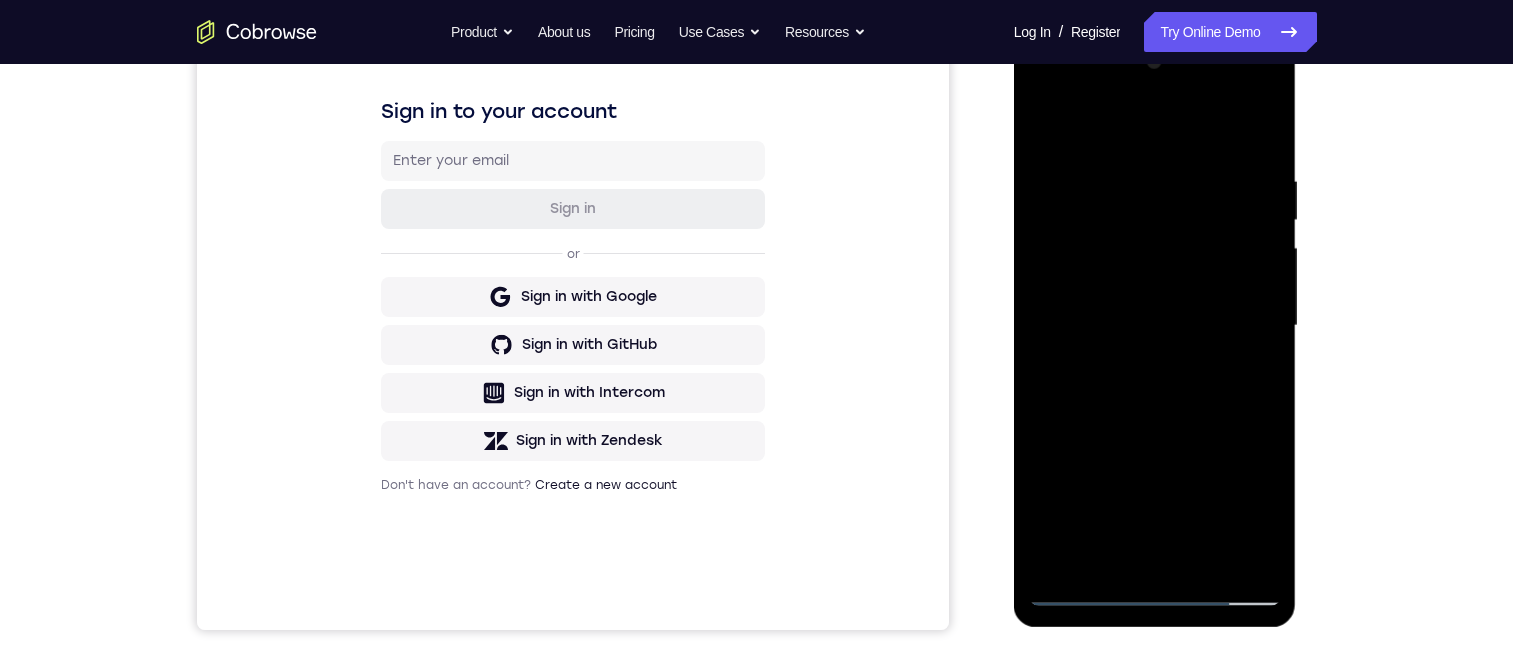 click at bounding box center (1155, 326) 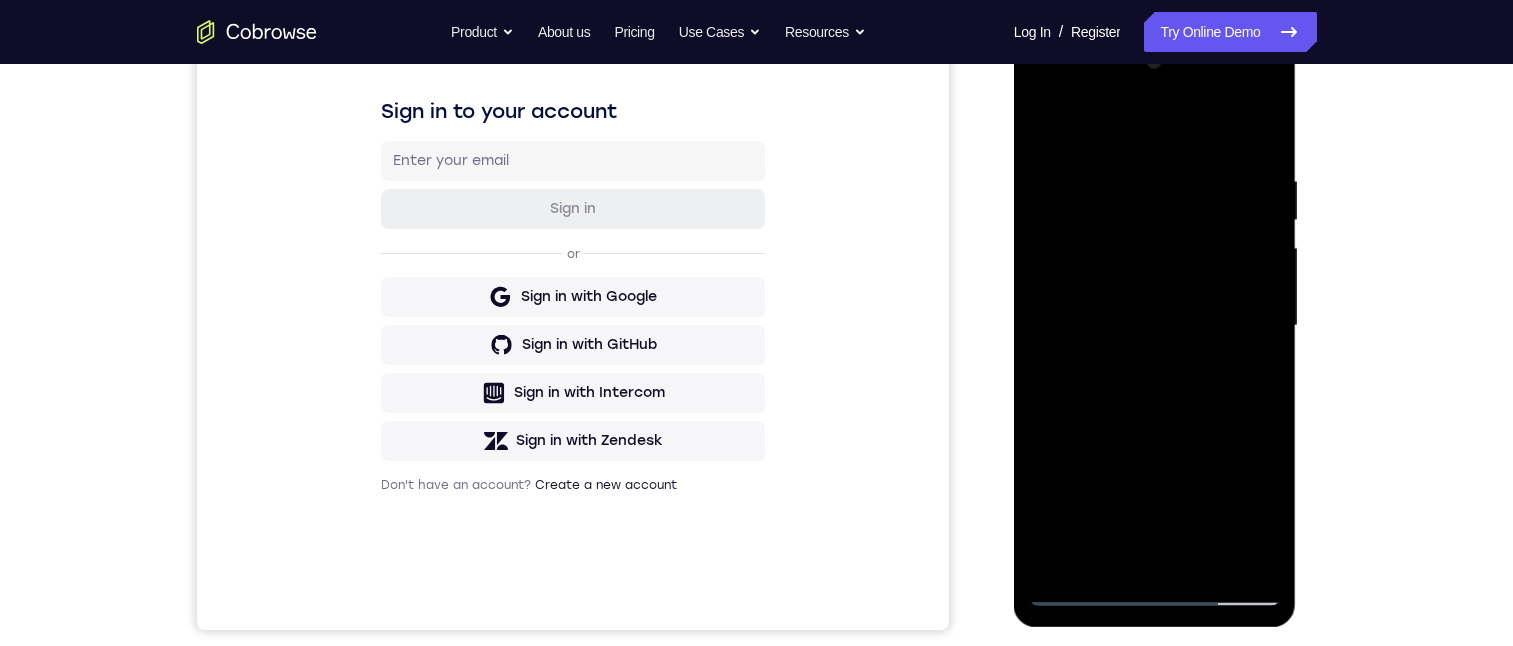 click at bounding box center [1155, 326] 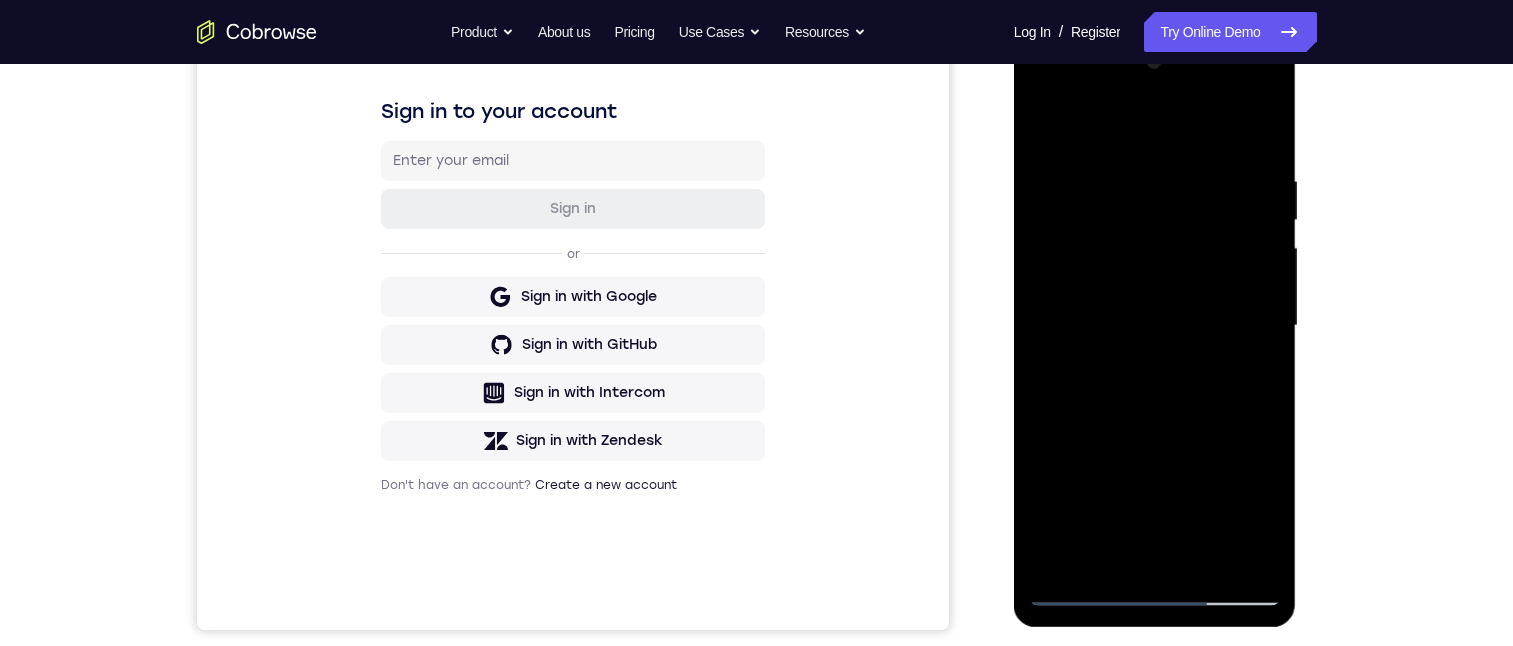 click at bounding box center (1155, 326) 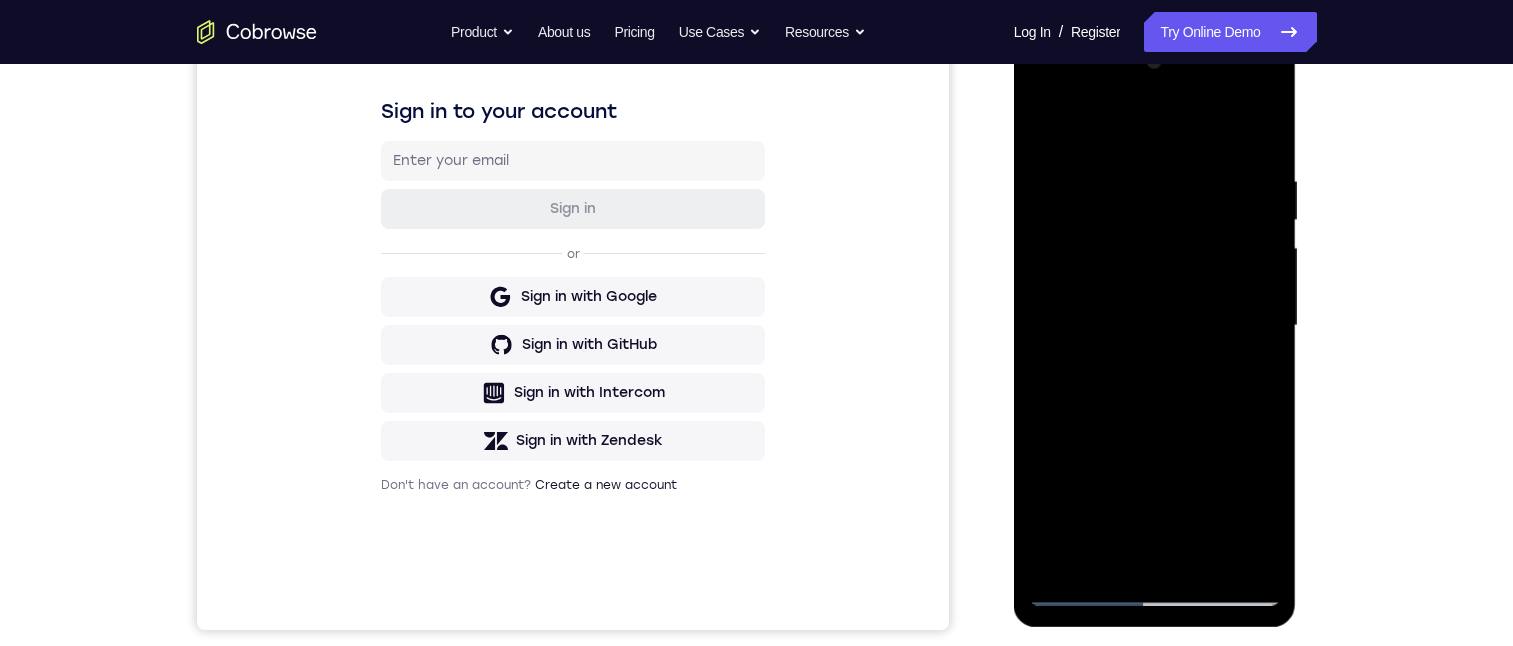 drag, startPoint x: 1253, startPoint y: 311, endPoint x: 2316, endPoint y: 343, distance: 1063.4816 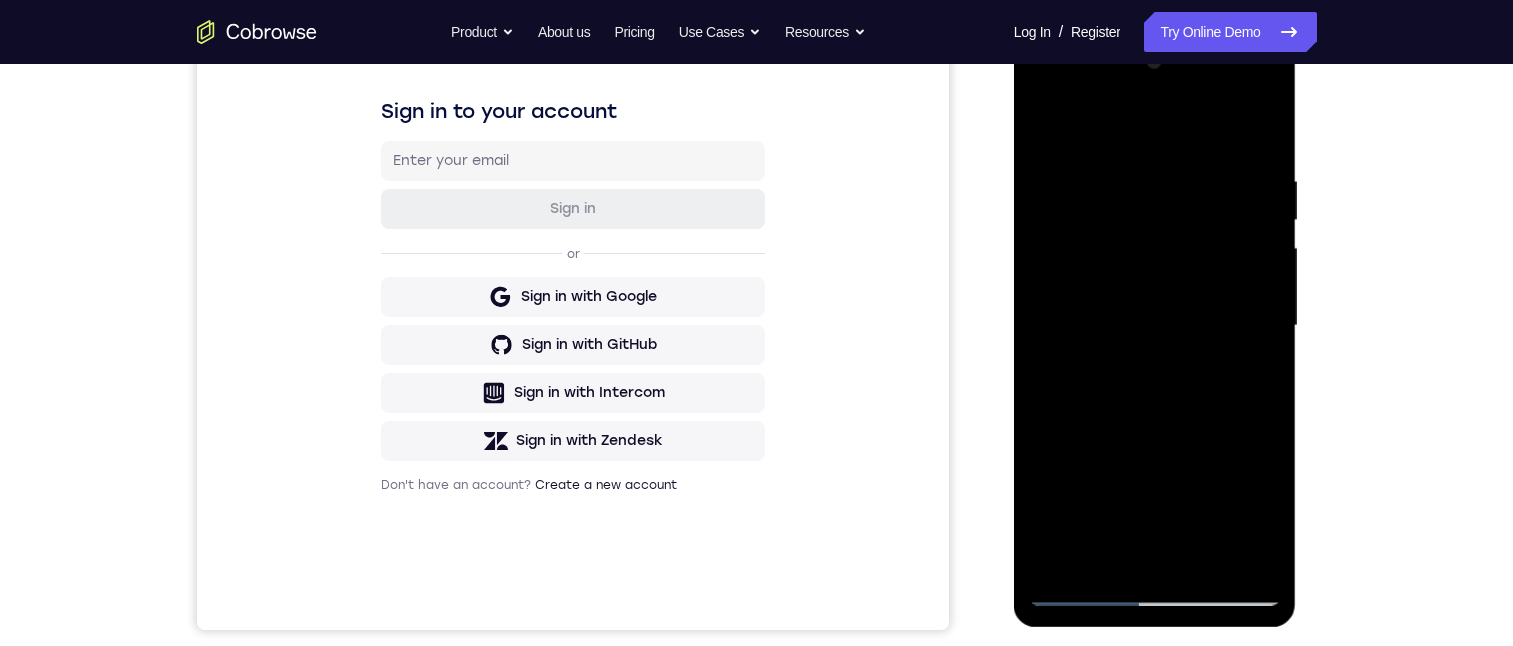 drag, startPoint x: 1142, startPoint y: 325, endPoint x: 1095, endPoint y: 299, distance: 53.712196 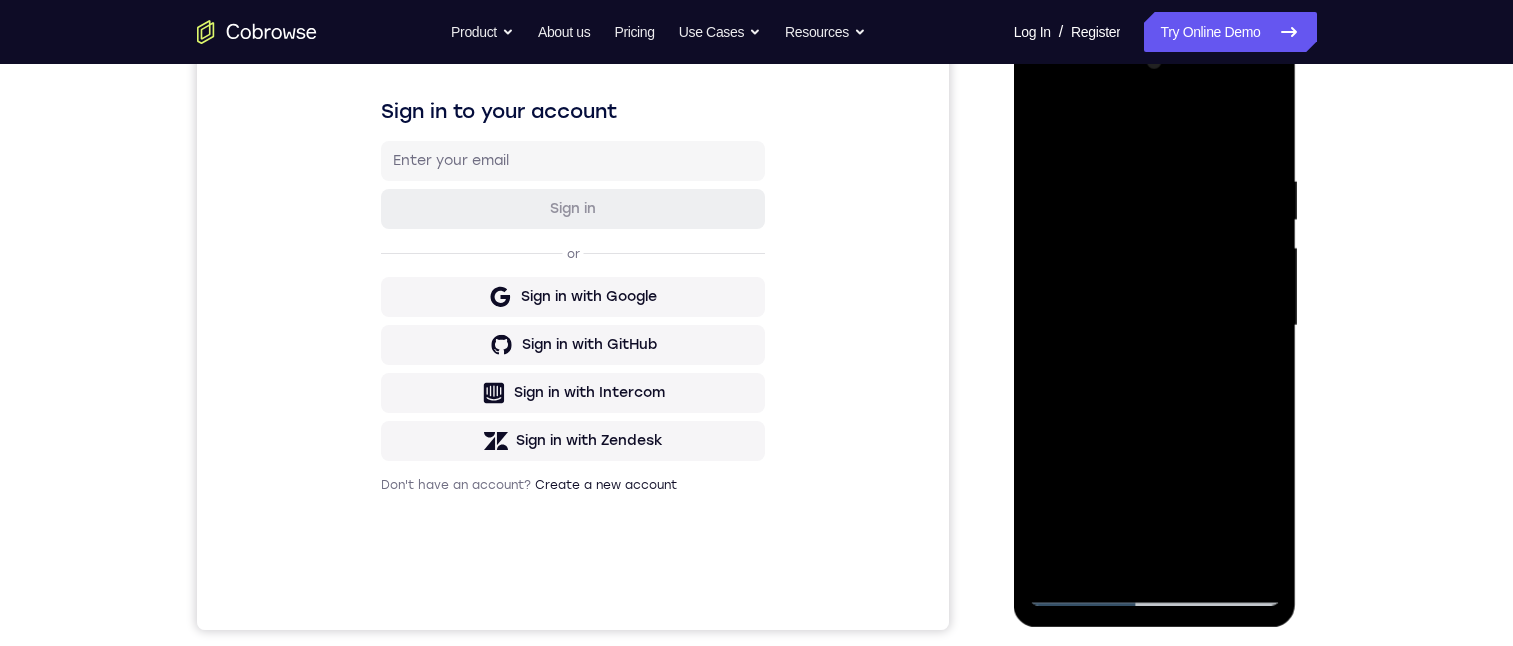 click at bounding box center (1155, 326) 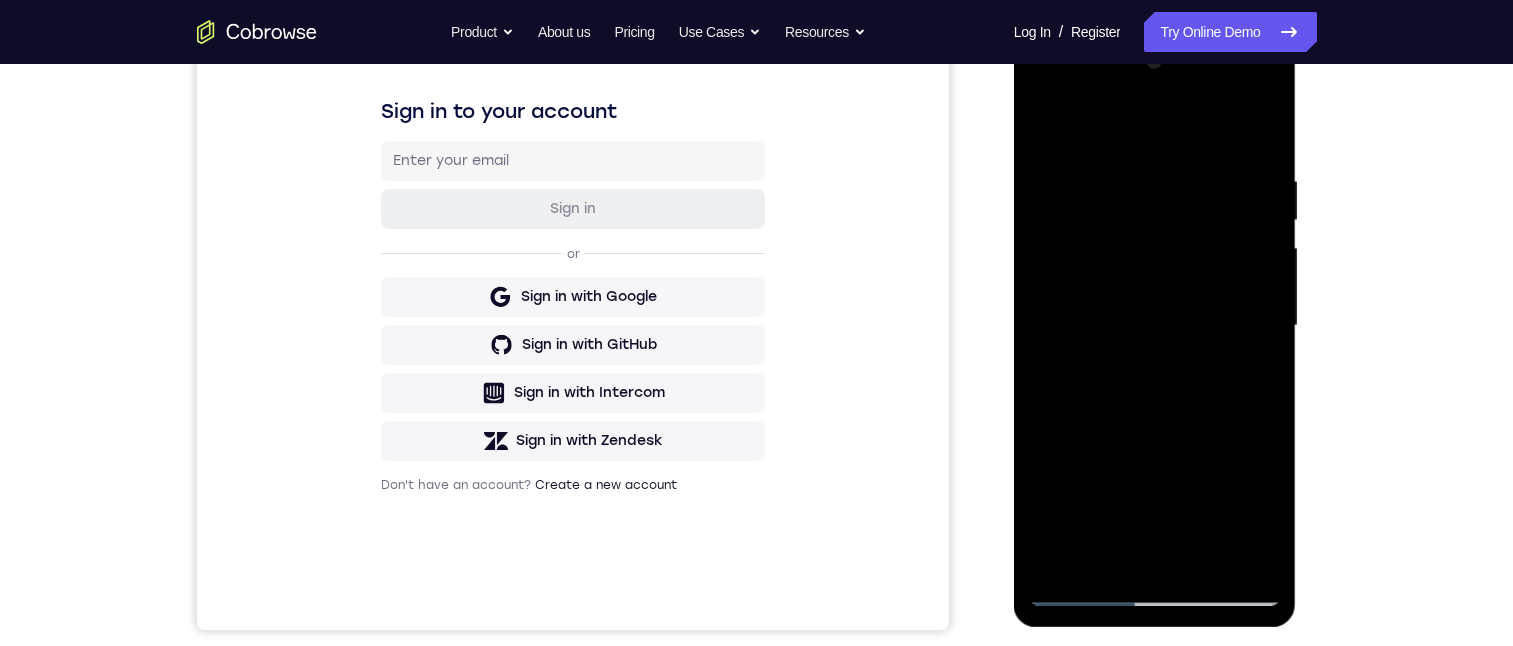 click at bounding box center [1155, 326] 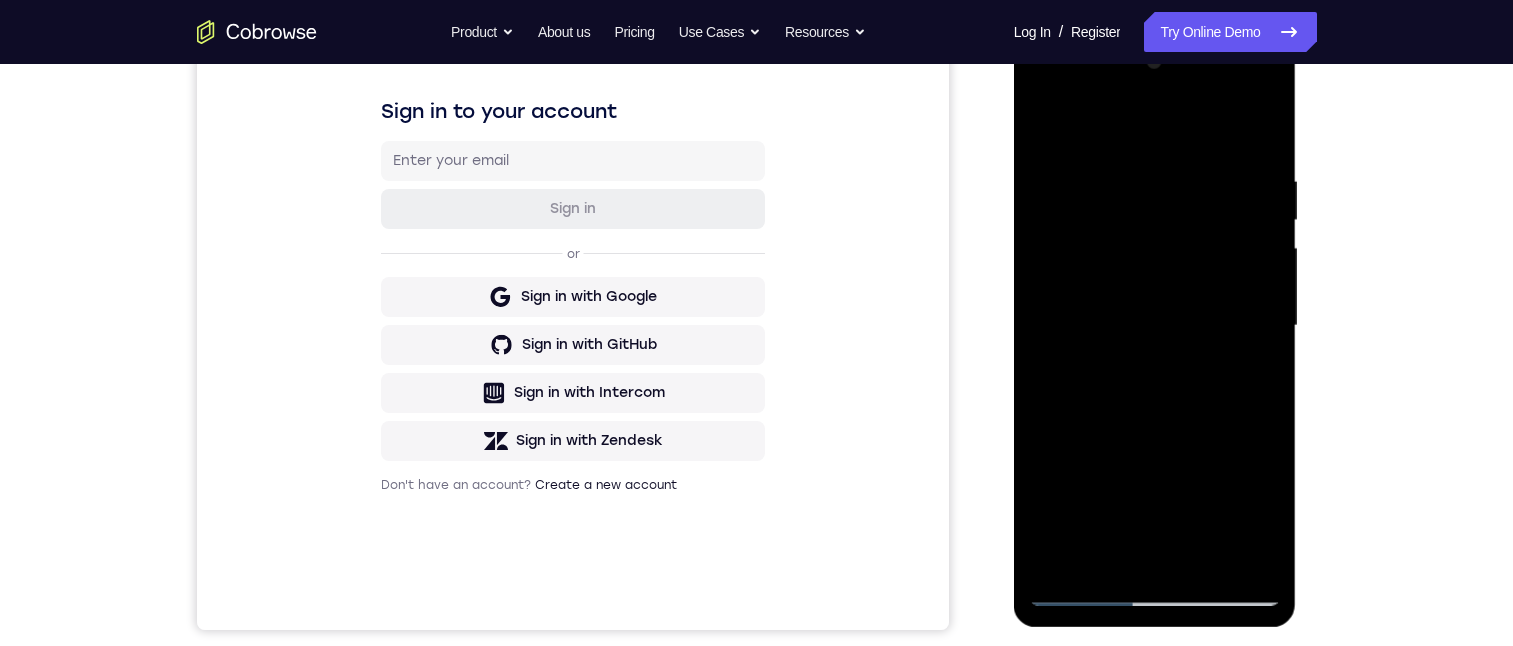 click at bounding box center [1155, 326] 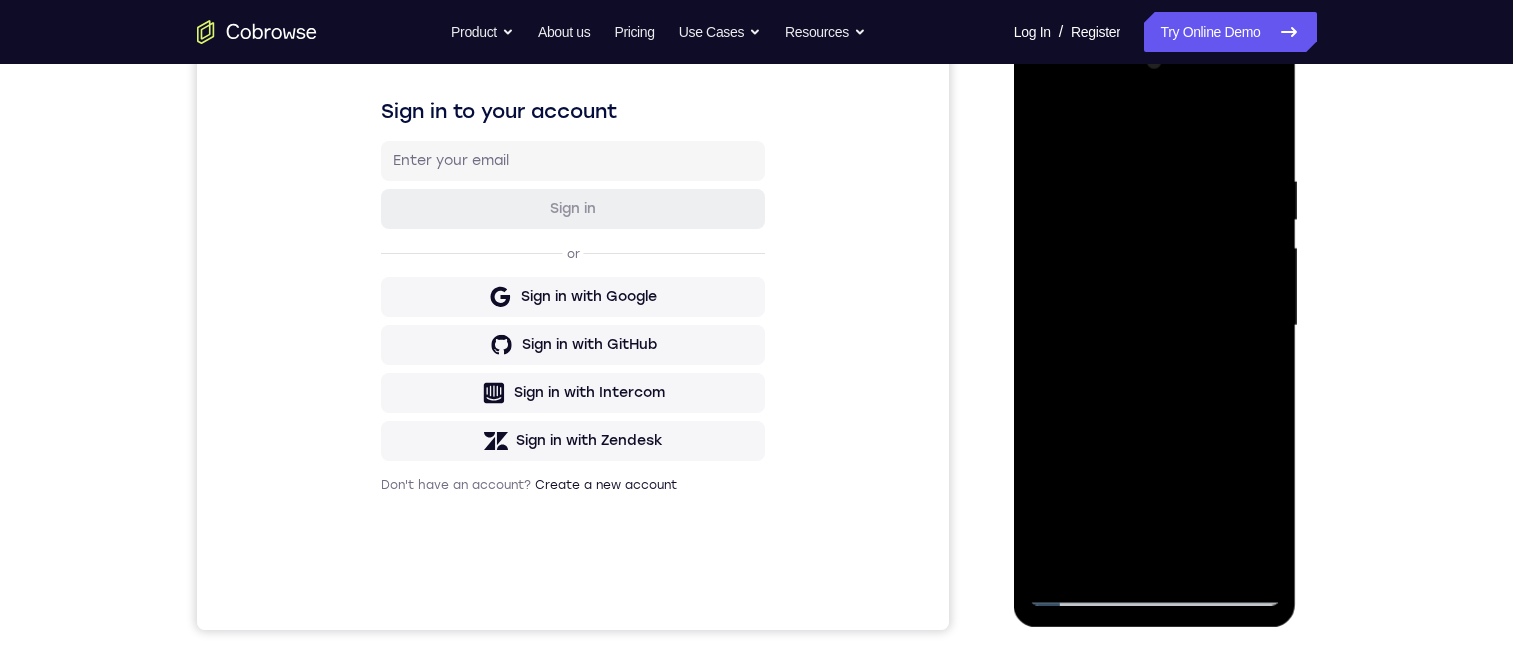 drag, startPoint x: 1178, startPoint y: 356, endPoint x: 1244, endPoint y: 287, distance: 95.48299 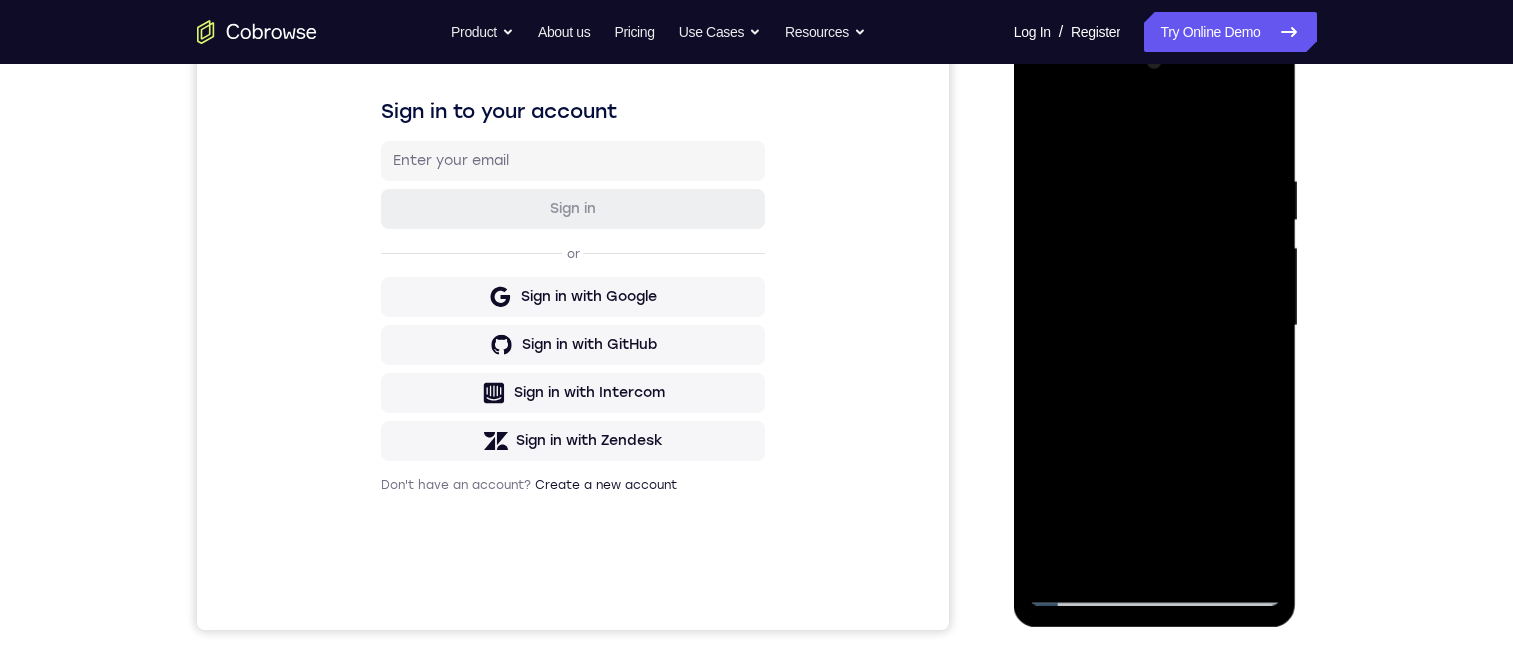click at bounding box center (1155, 326) 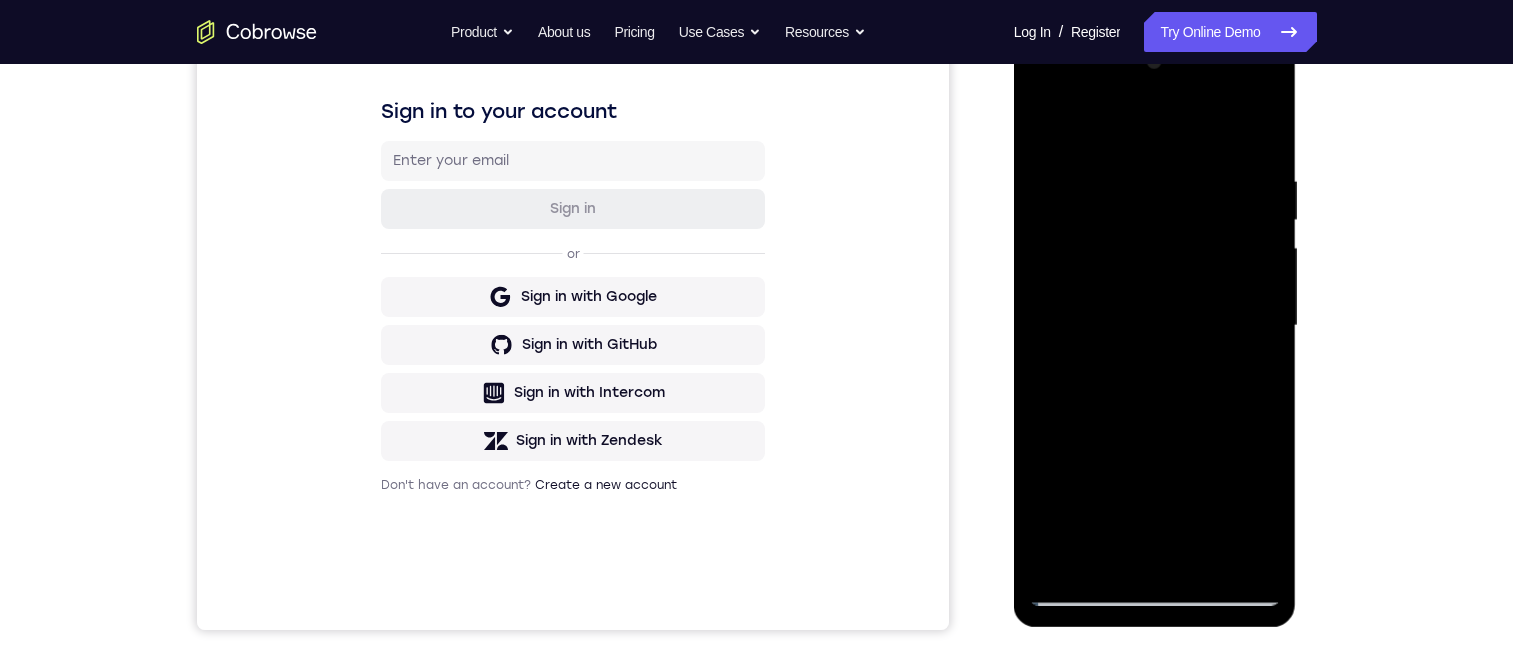 click at bounding box center [1155, 326] 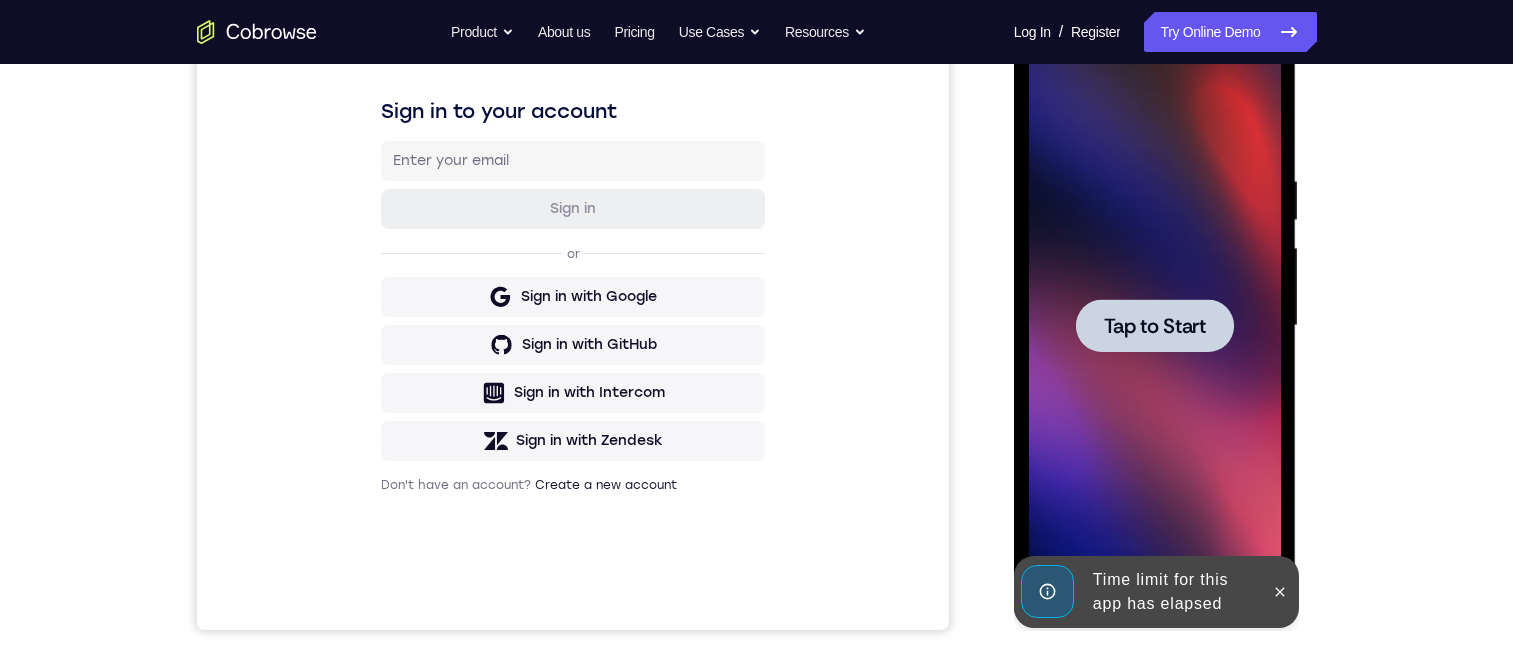 click at bounding box center [1155, 326] 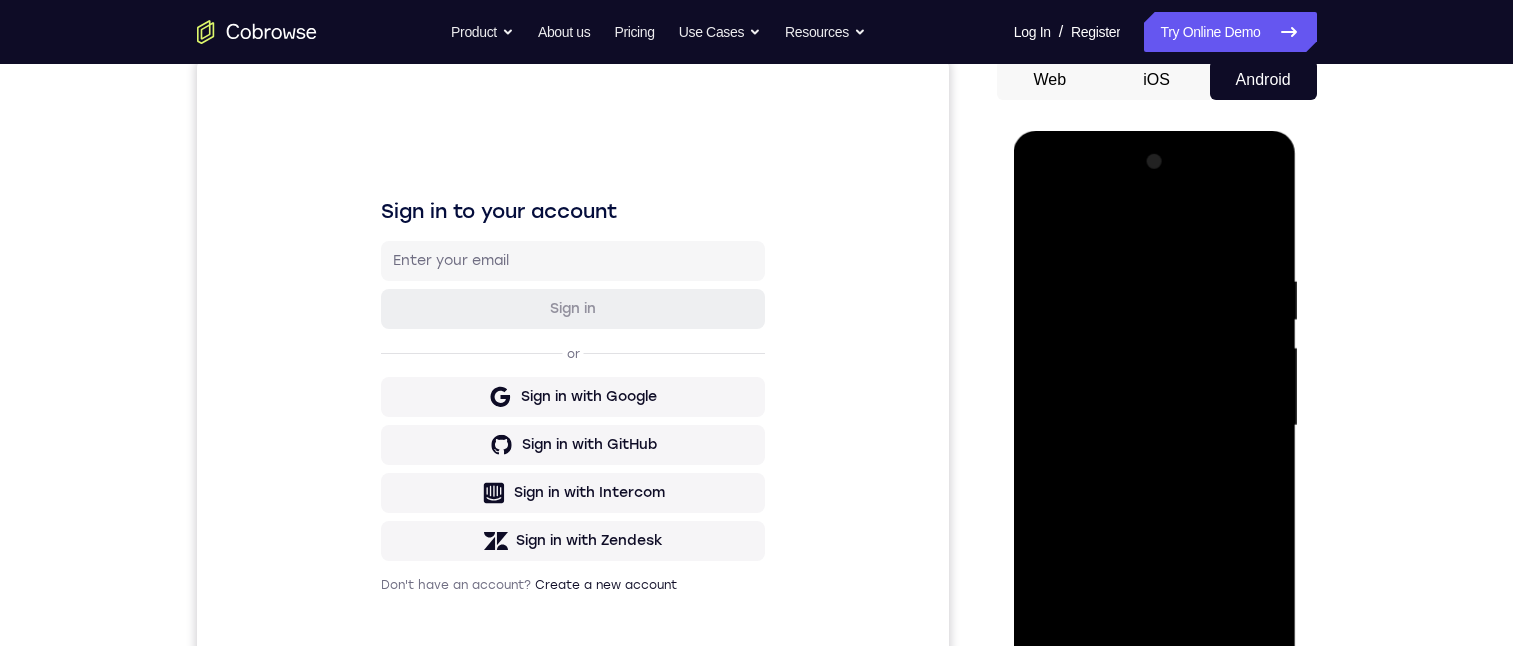 scroll, scrollTop: 300, scrollLeft: 0, axis: vertical 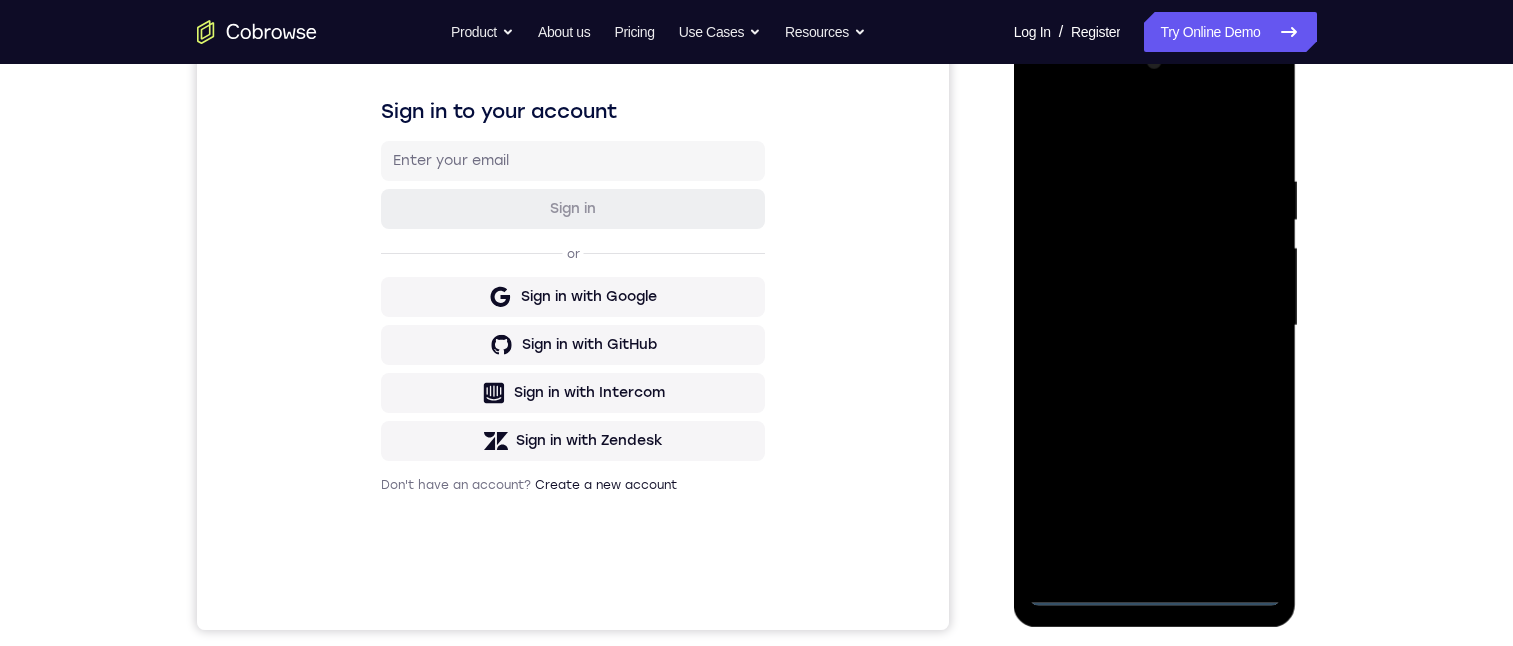 click at bounding box center [1155, 326] 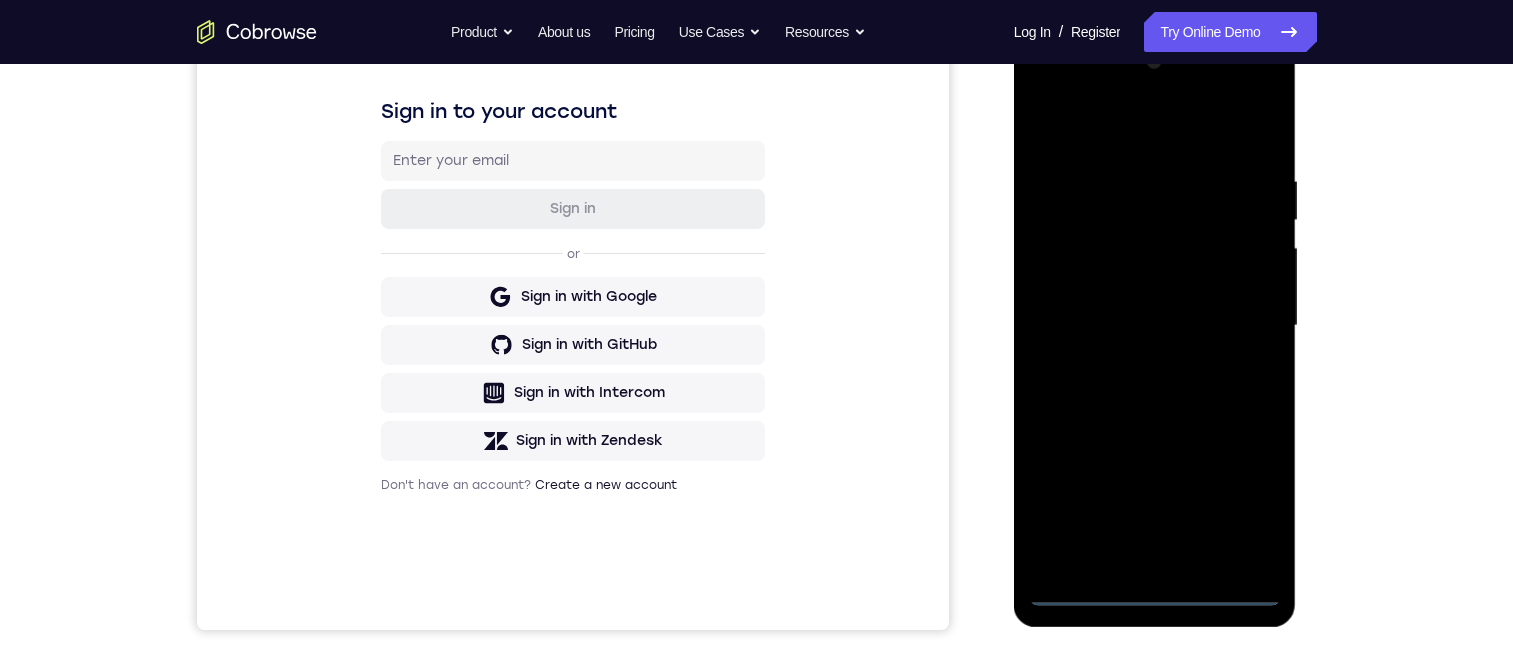 click at bounding box center [1155, 326] 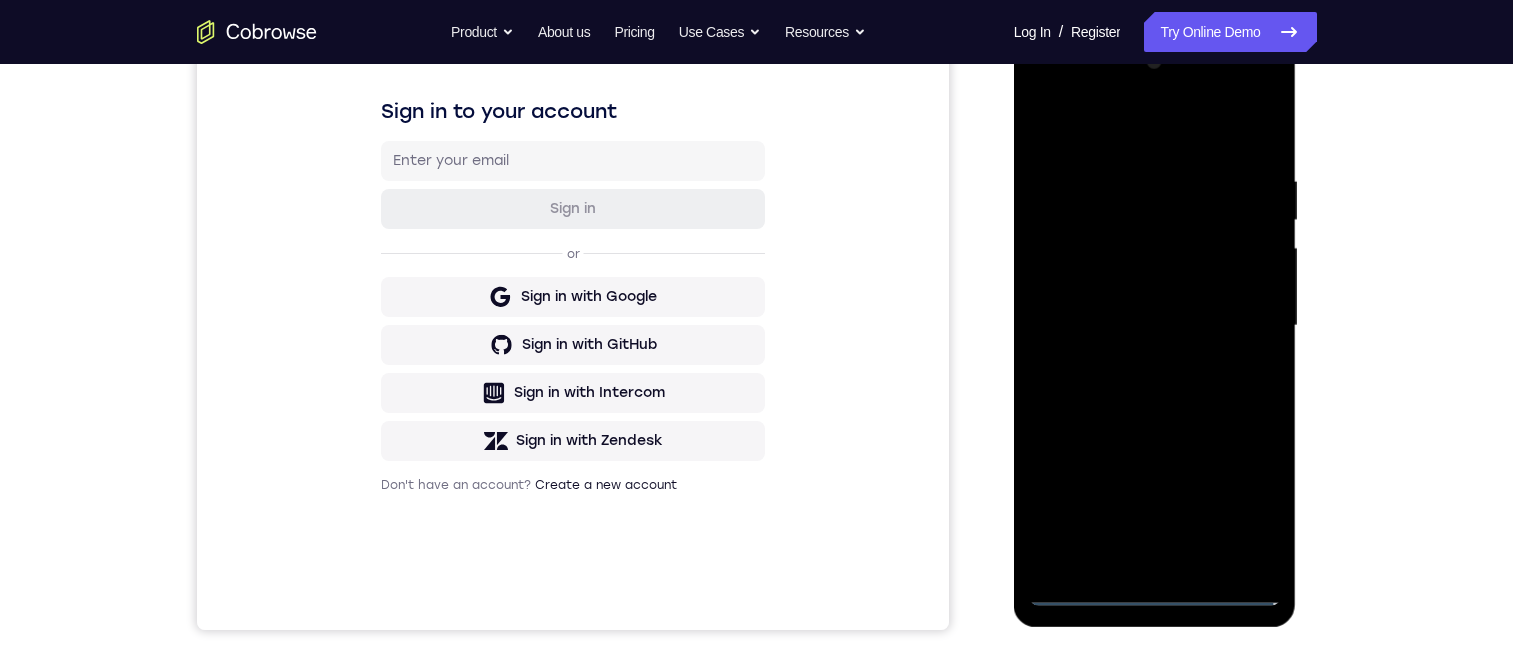 click at bounding box center [1155, 326] 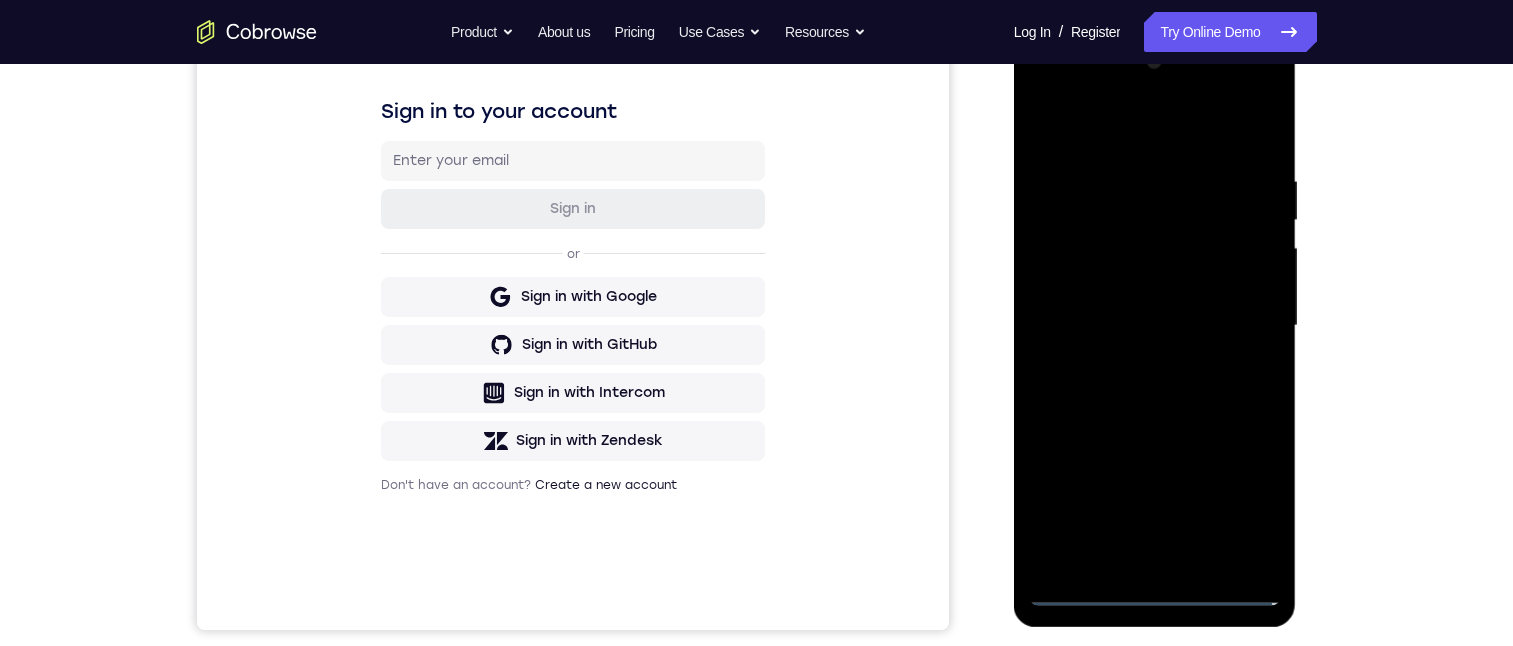 click at bounding box center (1155, 326) 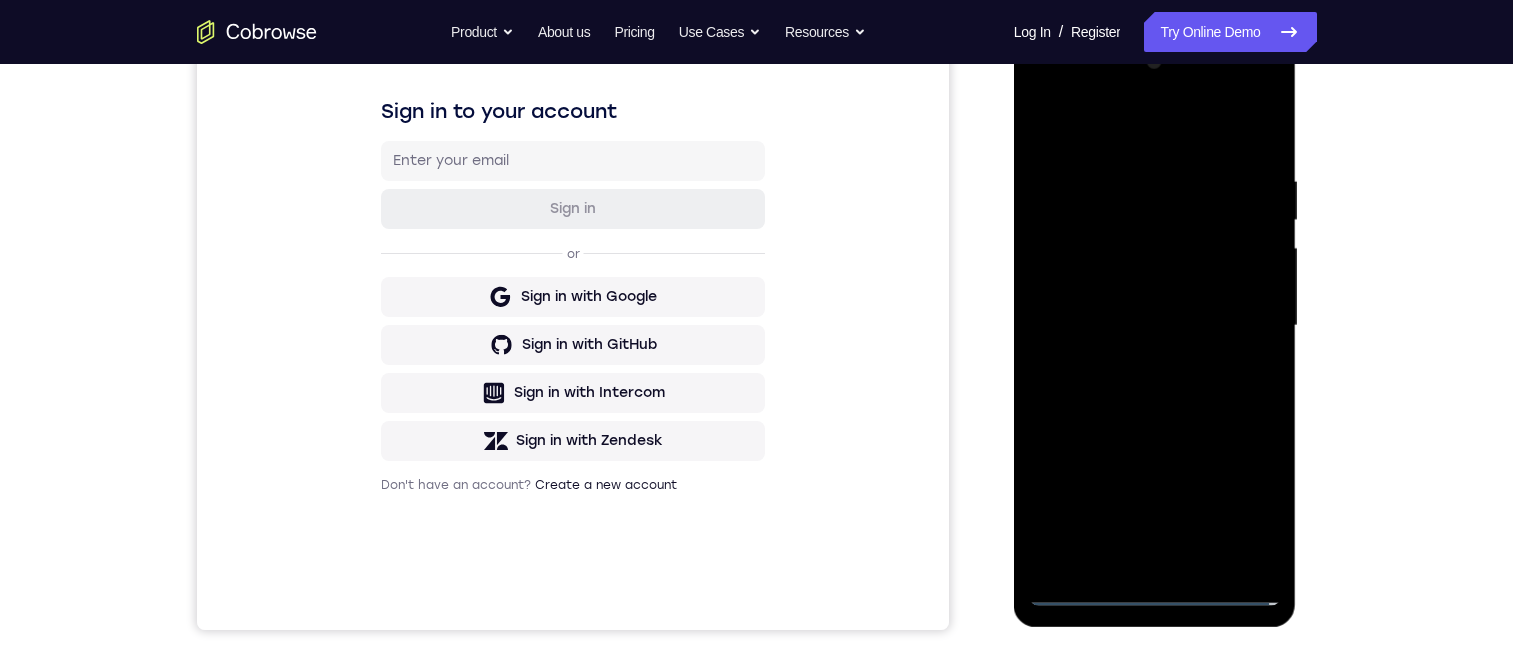 click at bounding box center (1155, 326) 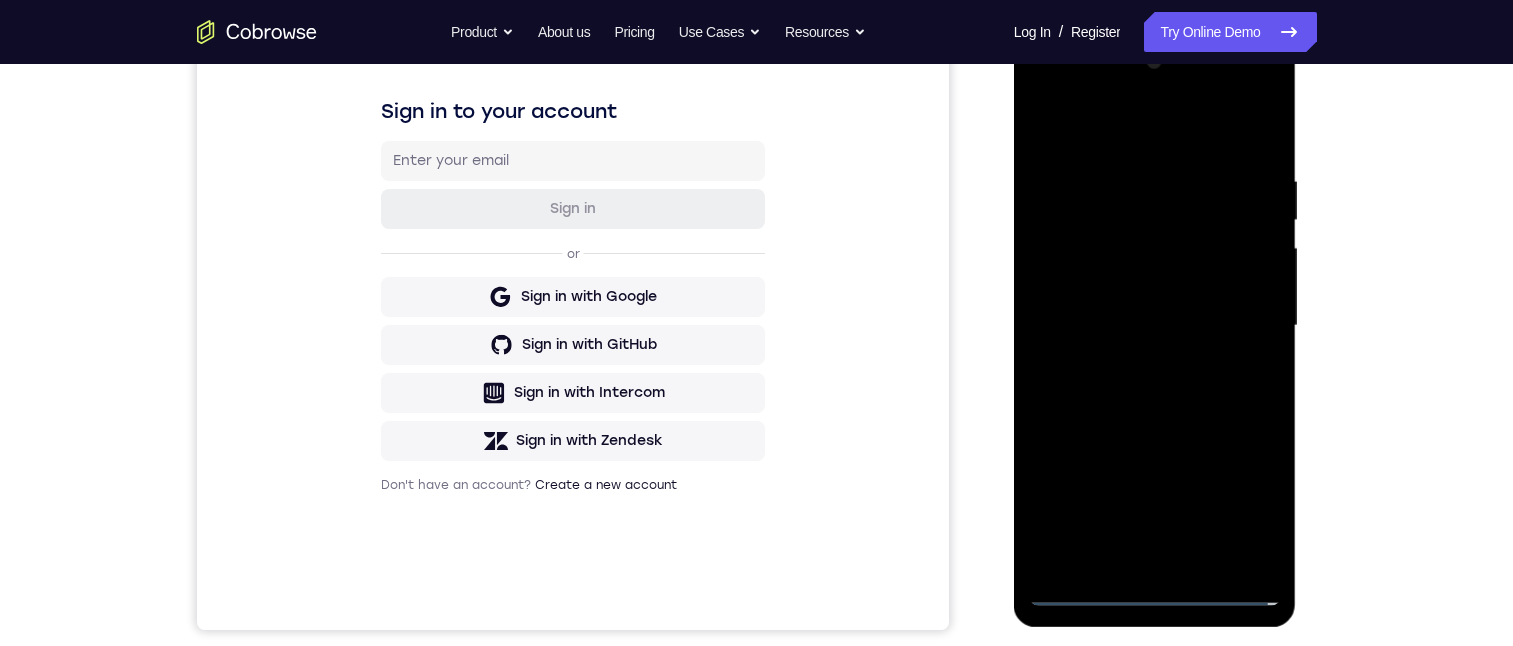 click at bounding box center (1155, 326) 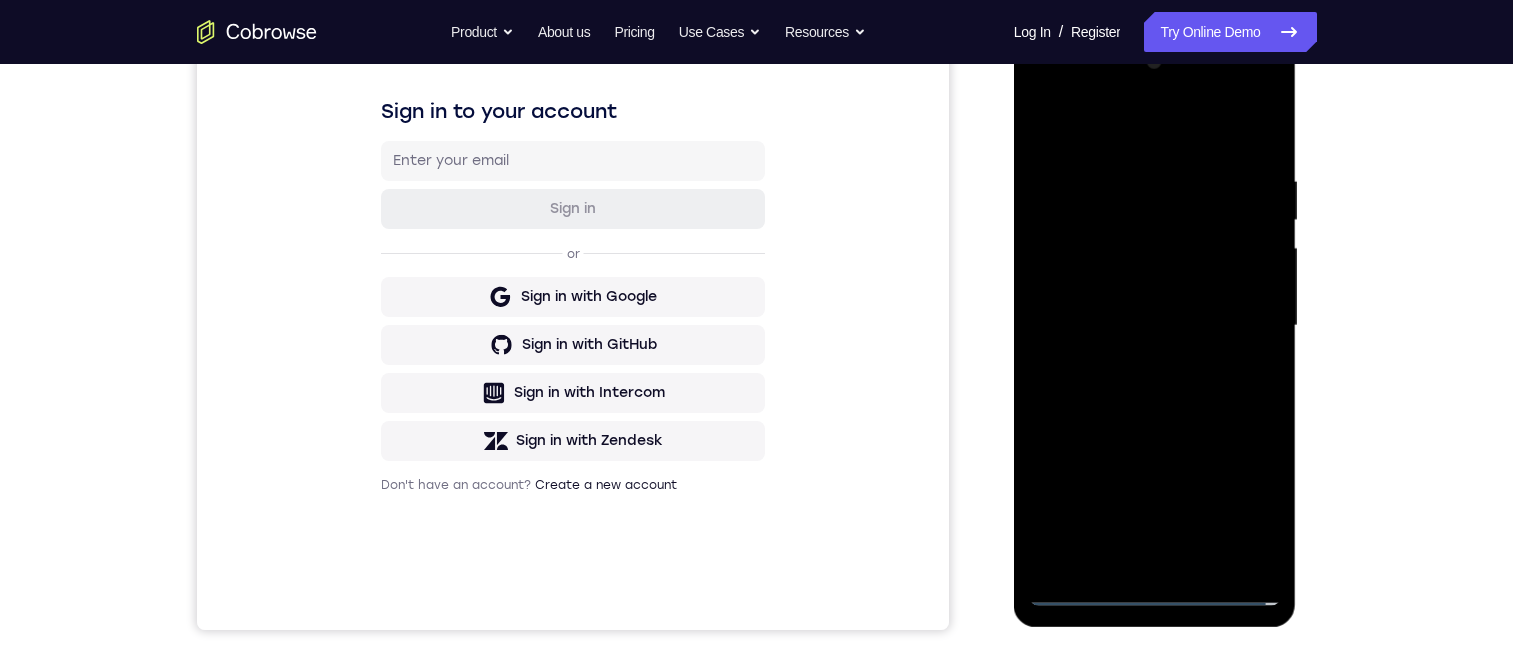 click at bounding box center [1155, 326] 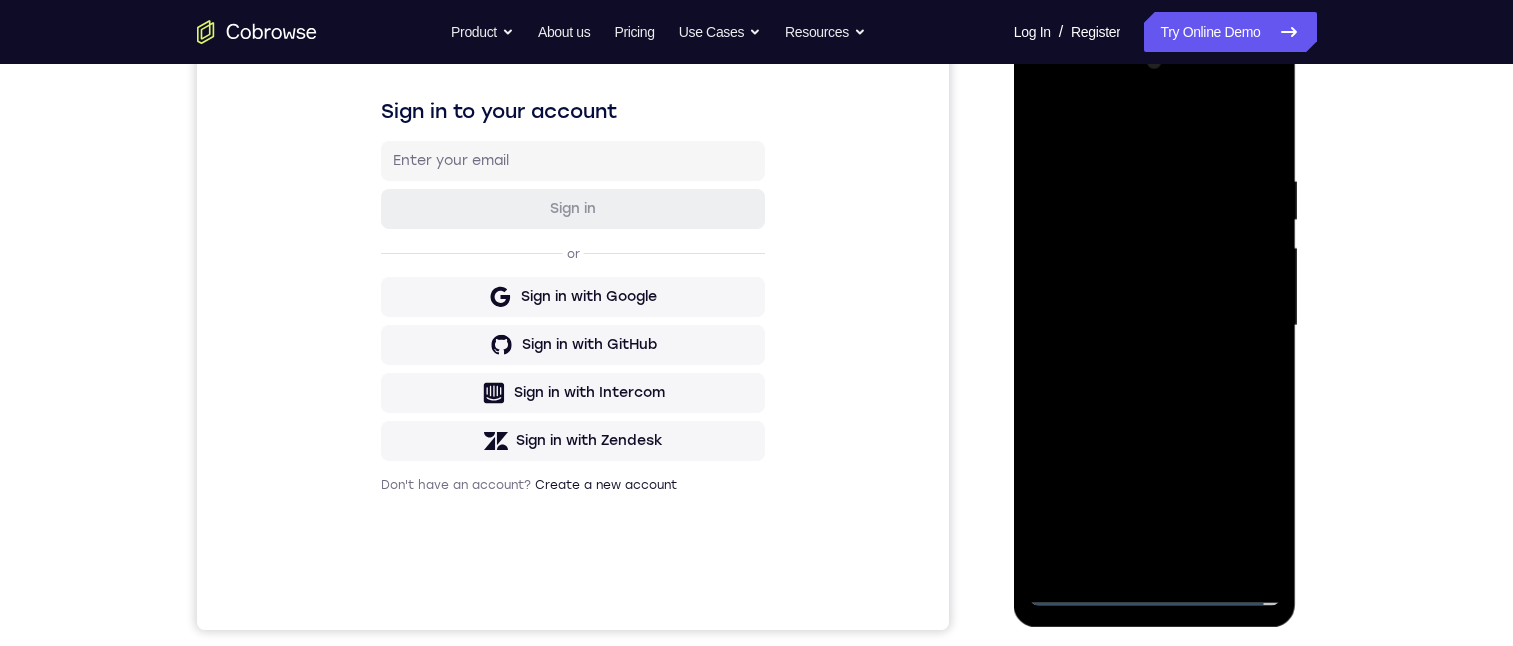 click at bounding box center [1155, 326] 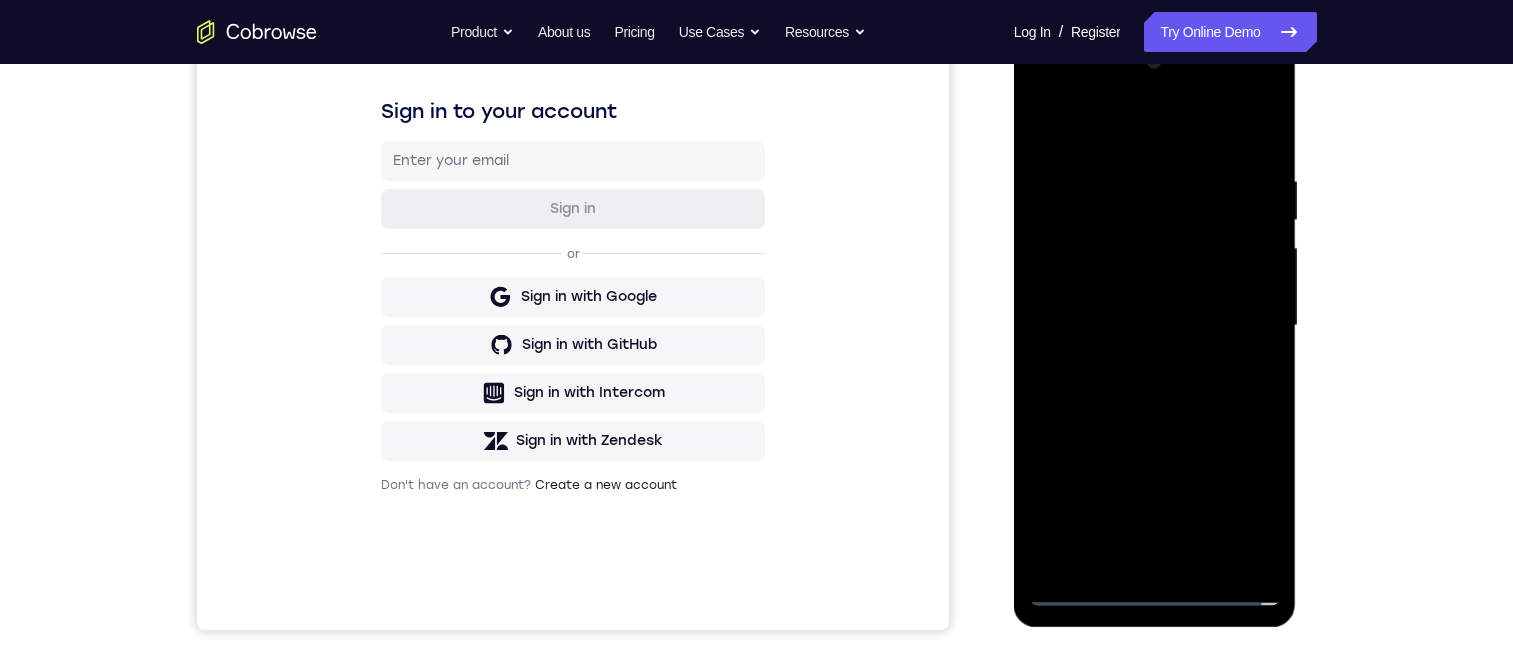 click at bounding box center (1155, 326) 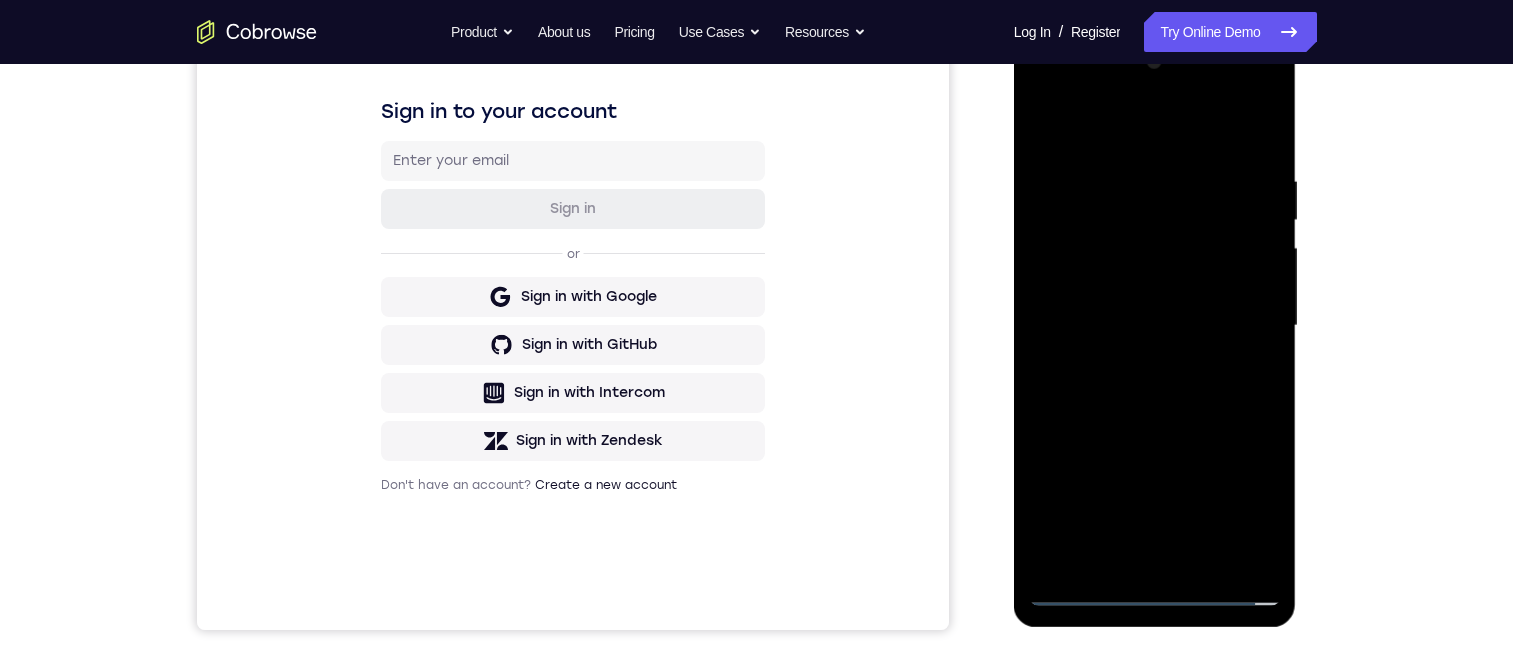 click at bounding box center [1155, 326] 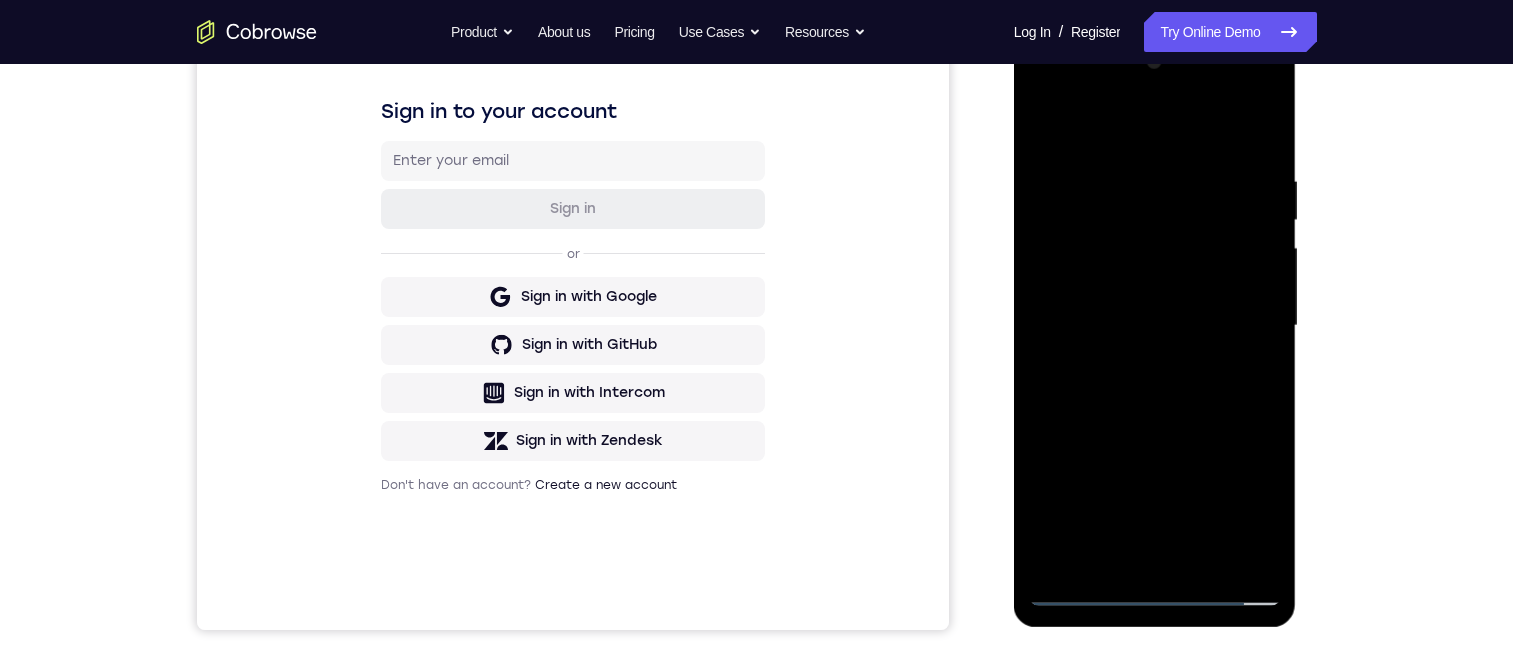 click at bounding box center (1155, 326) 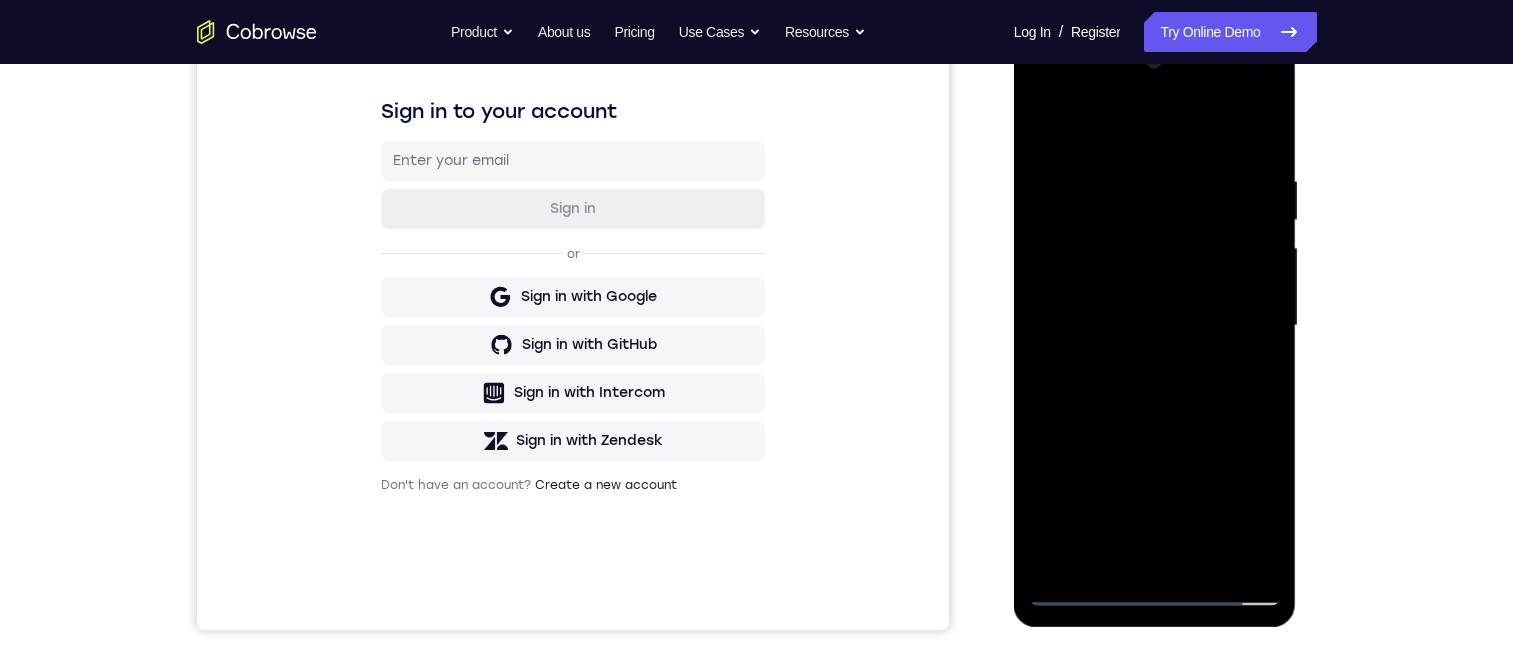 click at bounding box center (1155, 326) 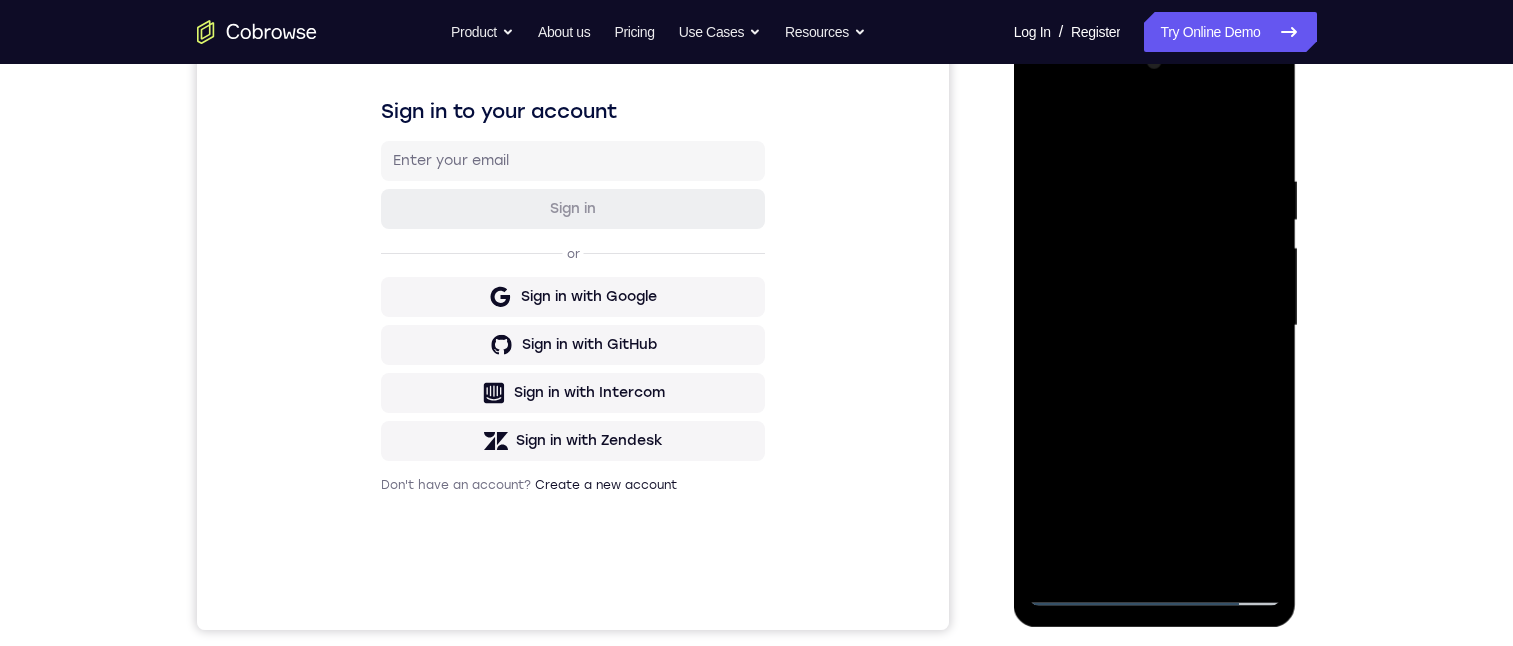 click at bounding box center [1155, 326] 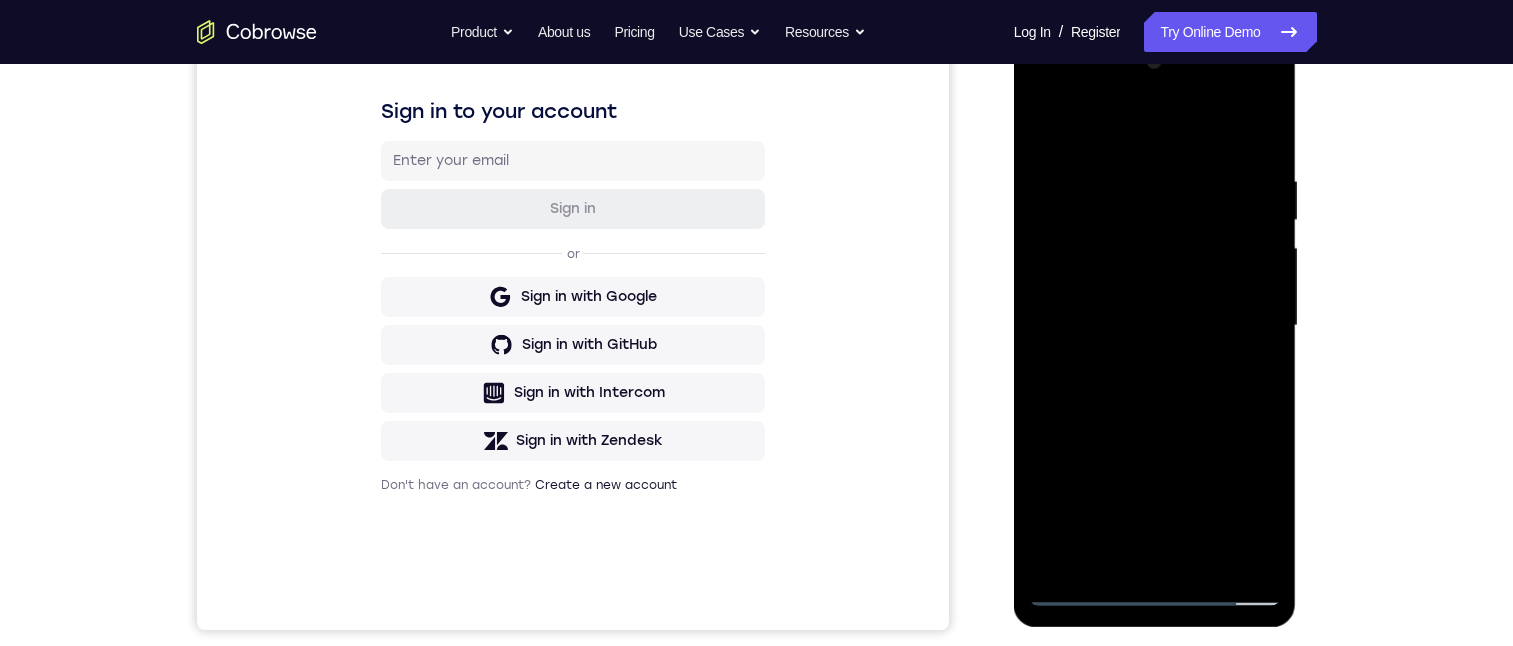 click at bounding box center [1155, 326] 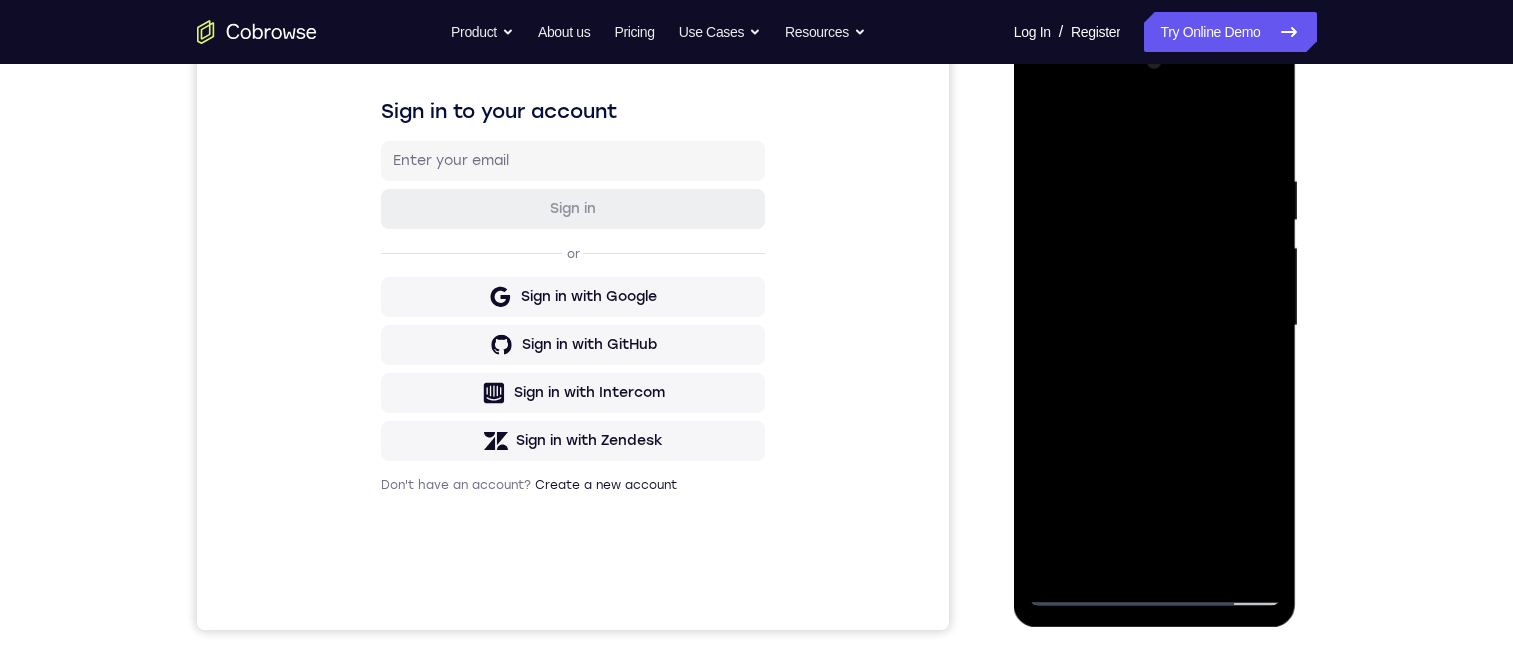 click at bounding box center [1155, 326] 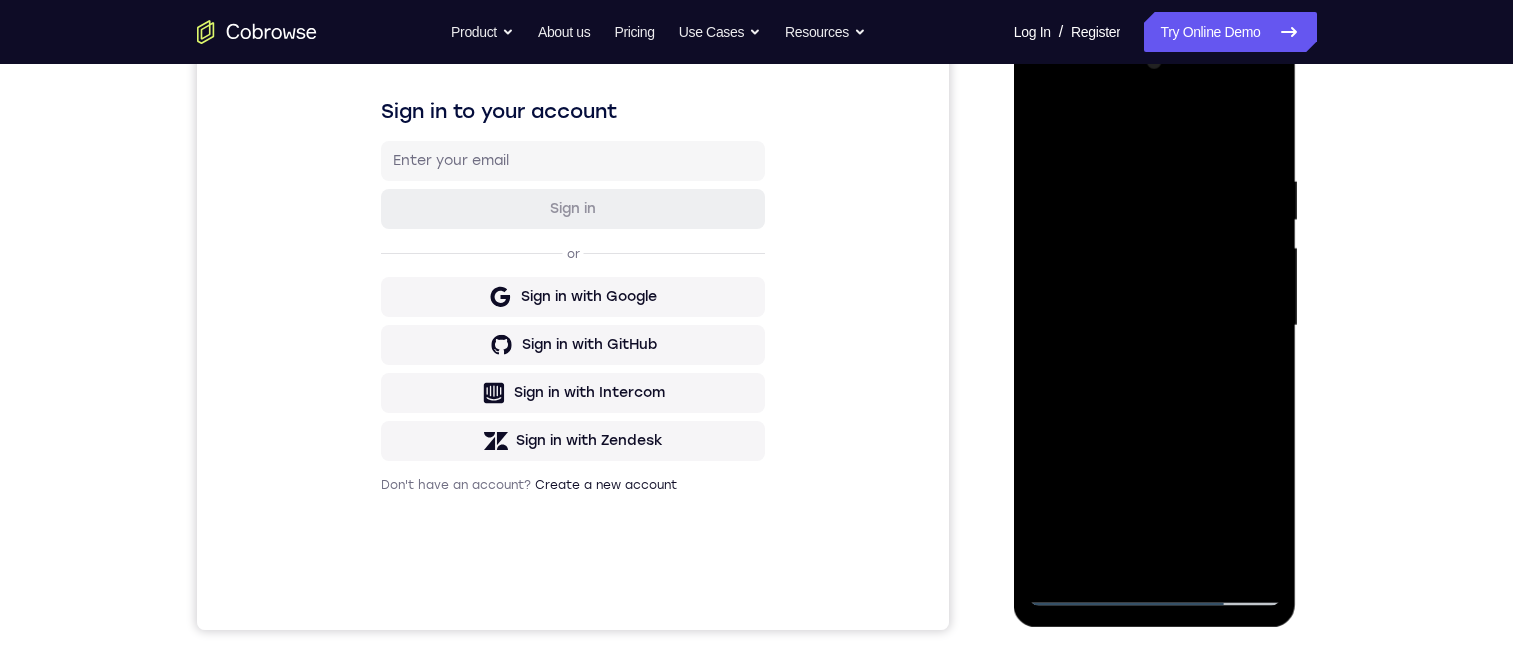 click at bounding box center [1155, 326] 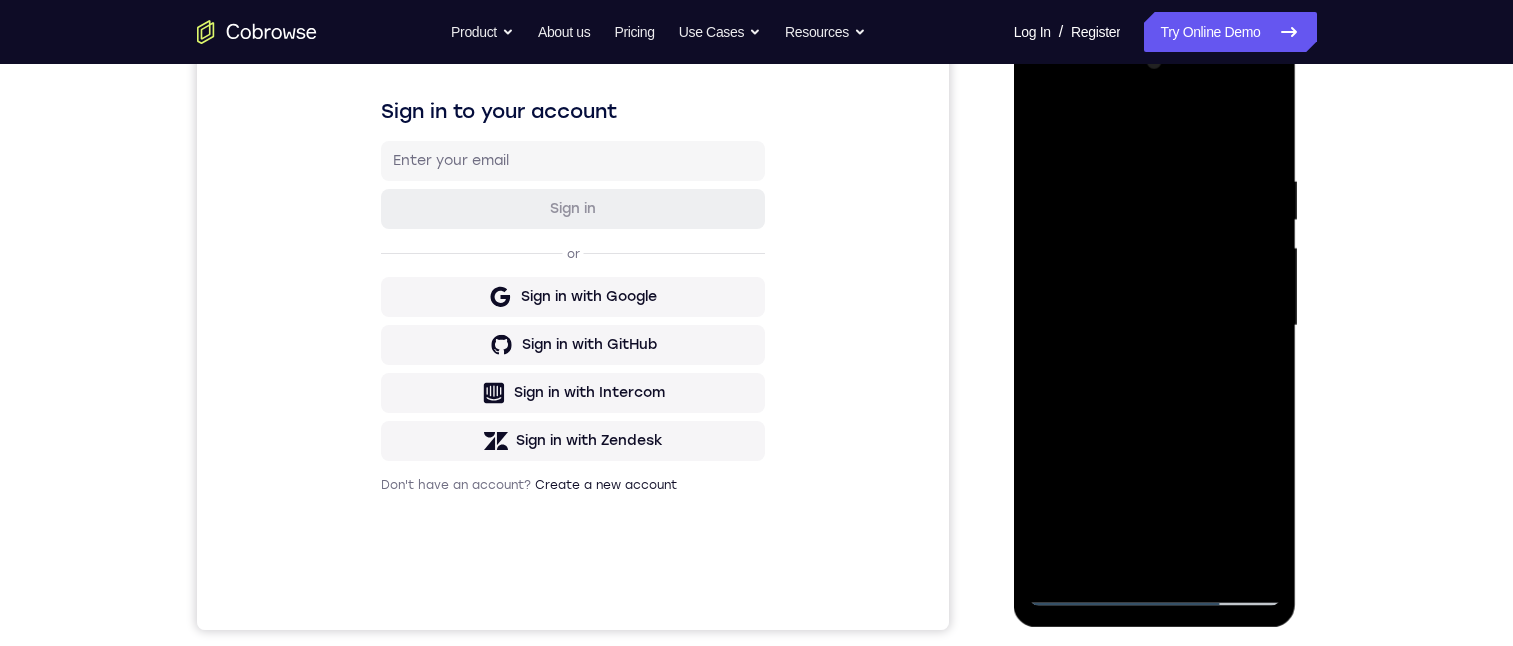click at bounding box center [1155, 326] 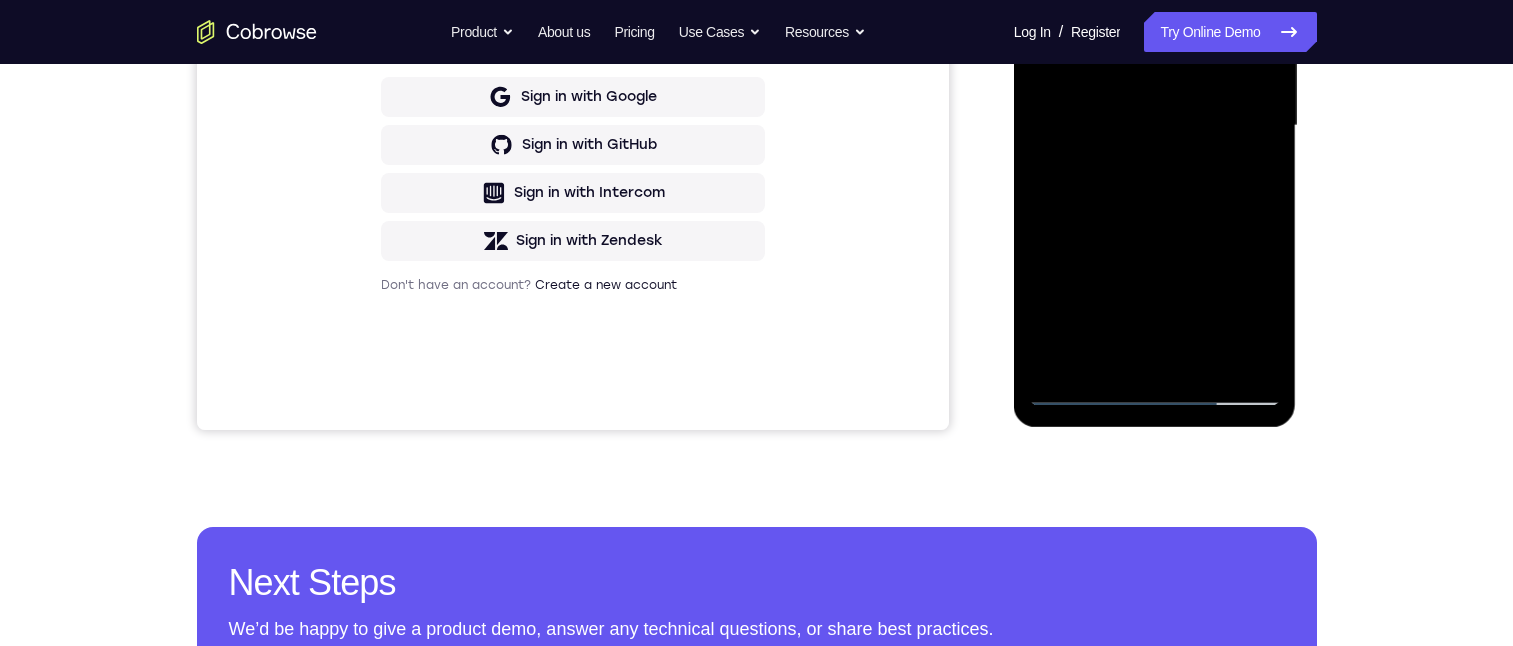 scroll, scrollTop: 215, scrollLeft: 0, axis: vertical 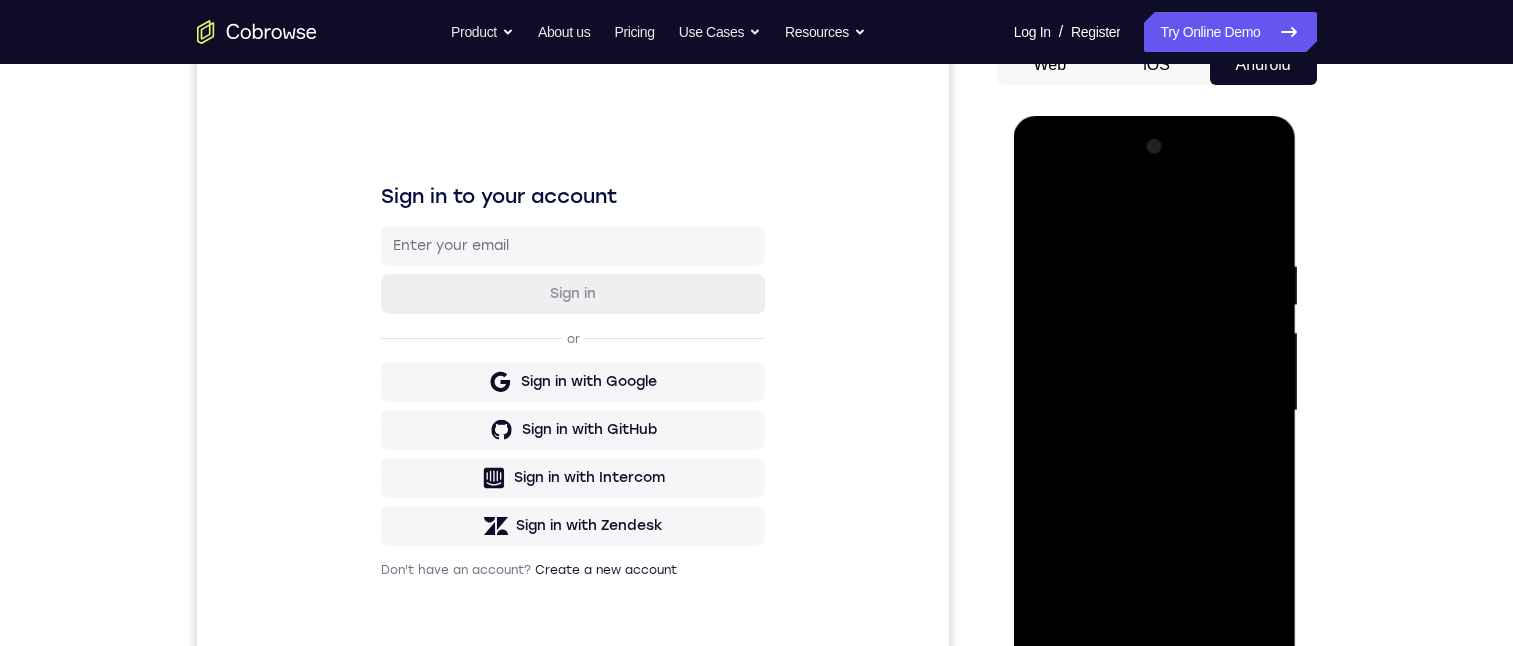 click at bounding box center [1155, 411] 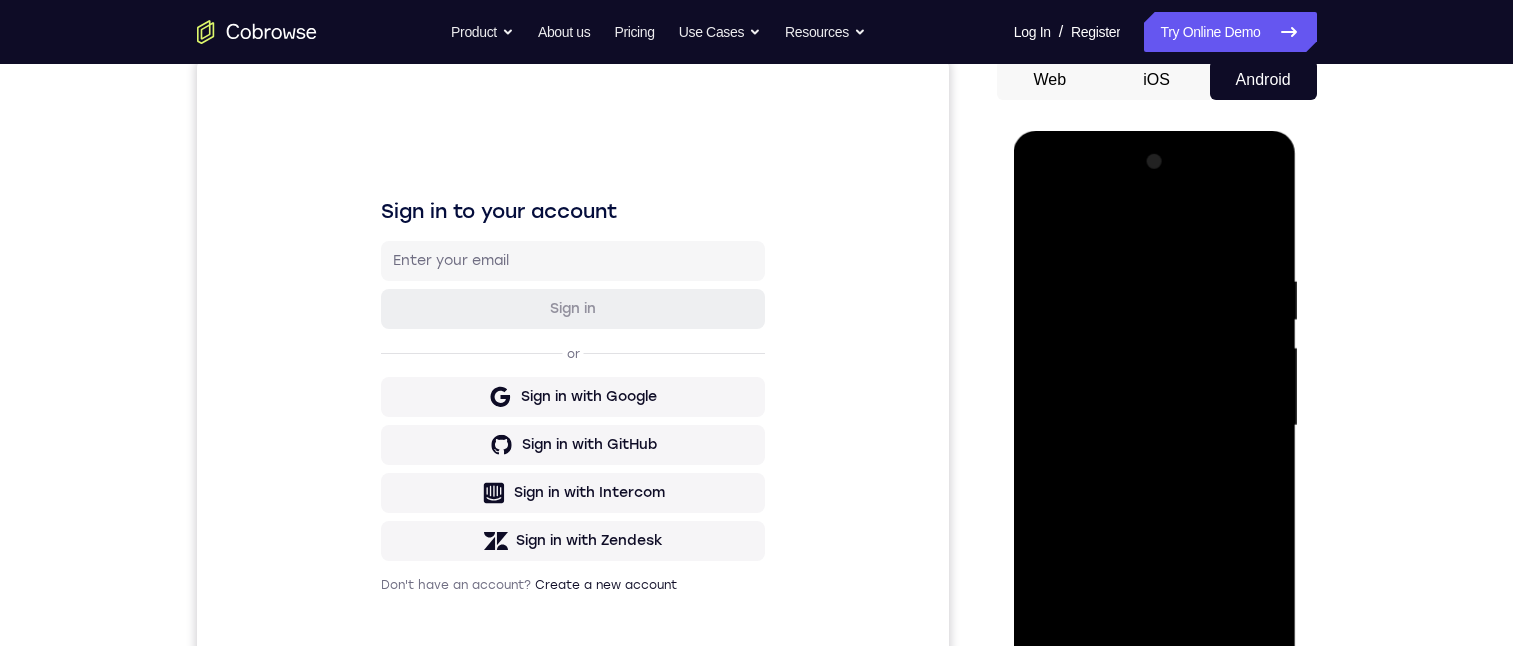 scroll, scrollTop: 300, scrollLeft: 0, axis: vertical 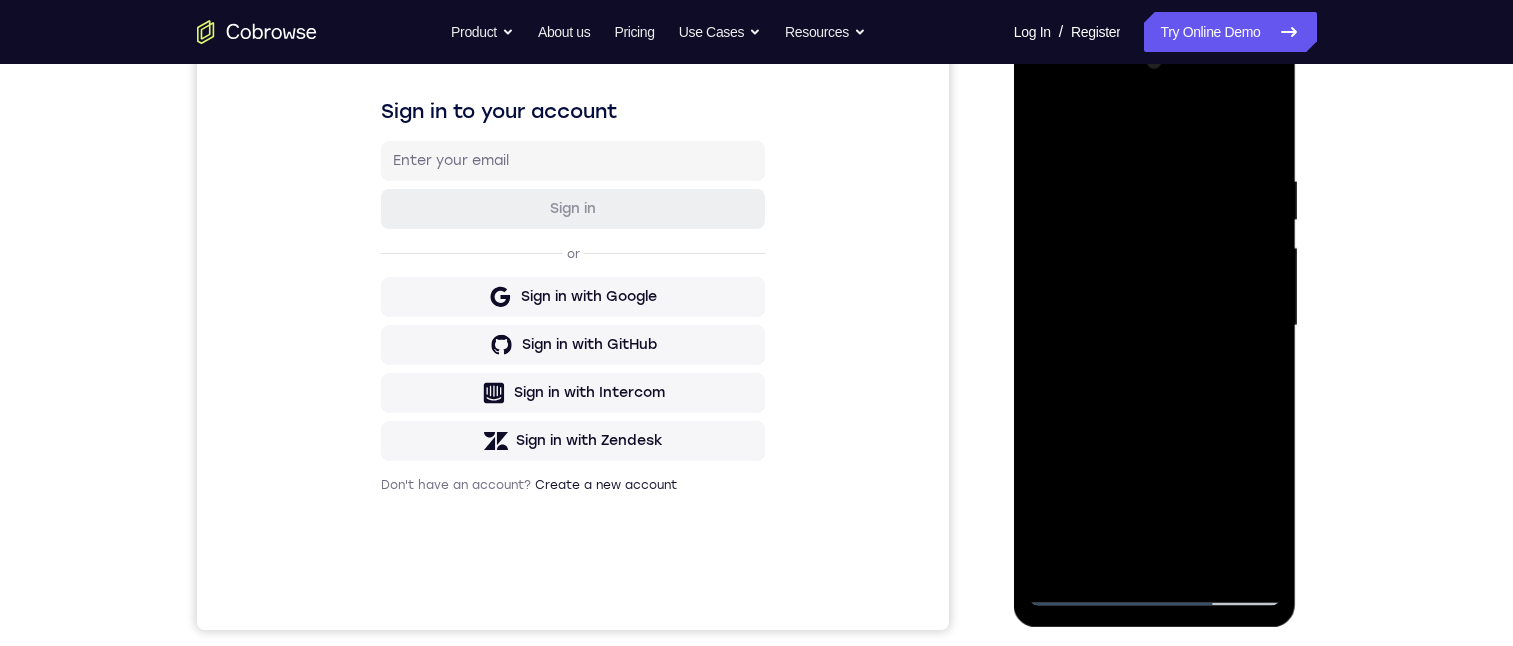 click at bounding box center (1155, 326) 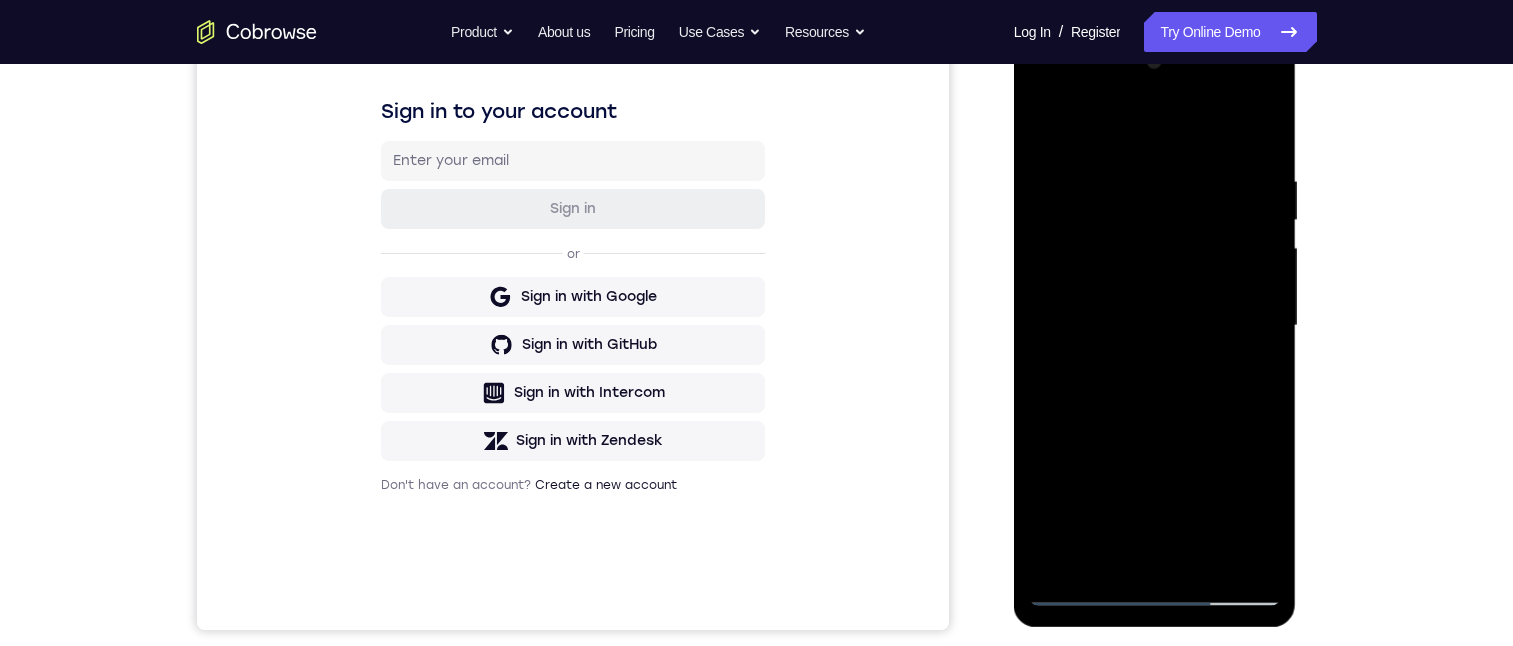 click at bounding box center (1155, 326) 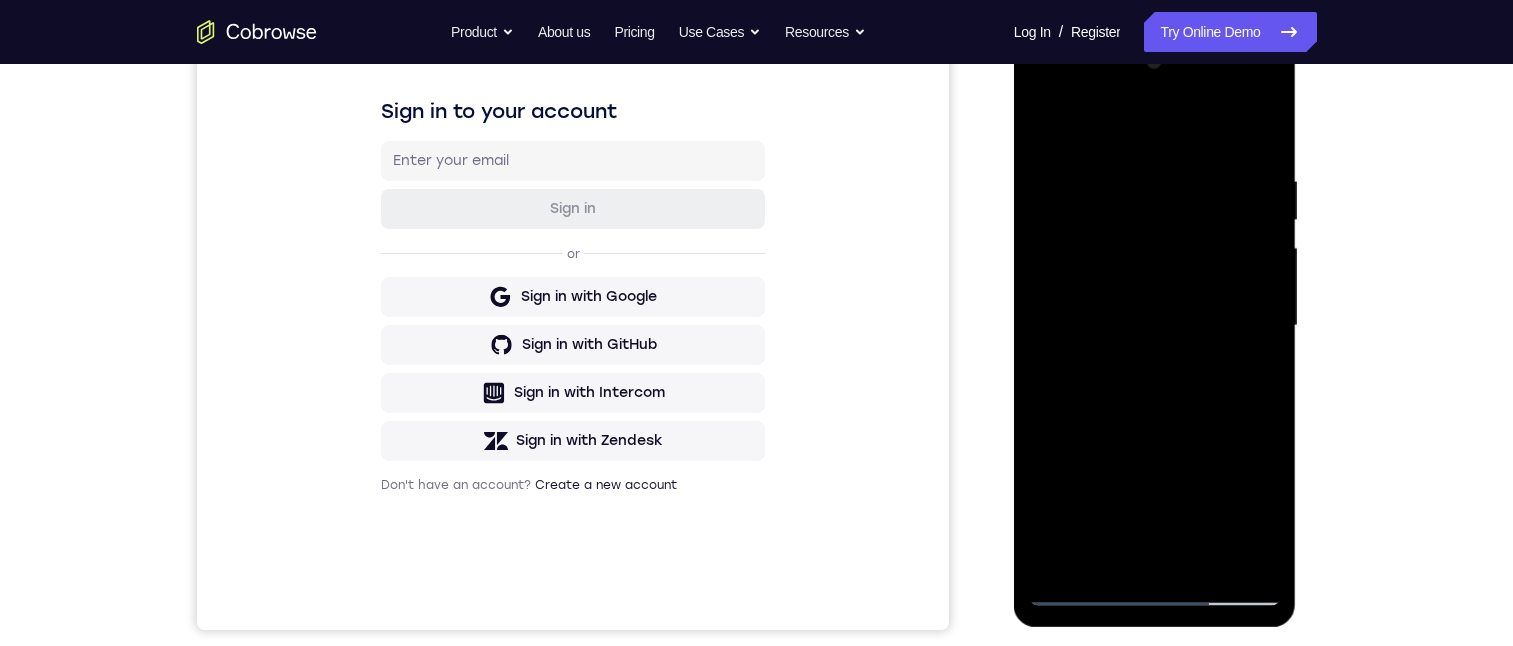 click at bounding box center [1155, 326] 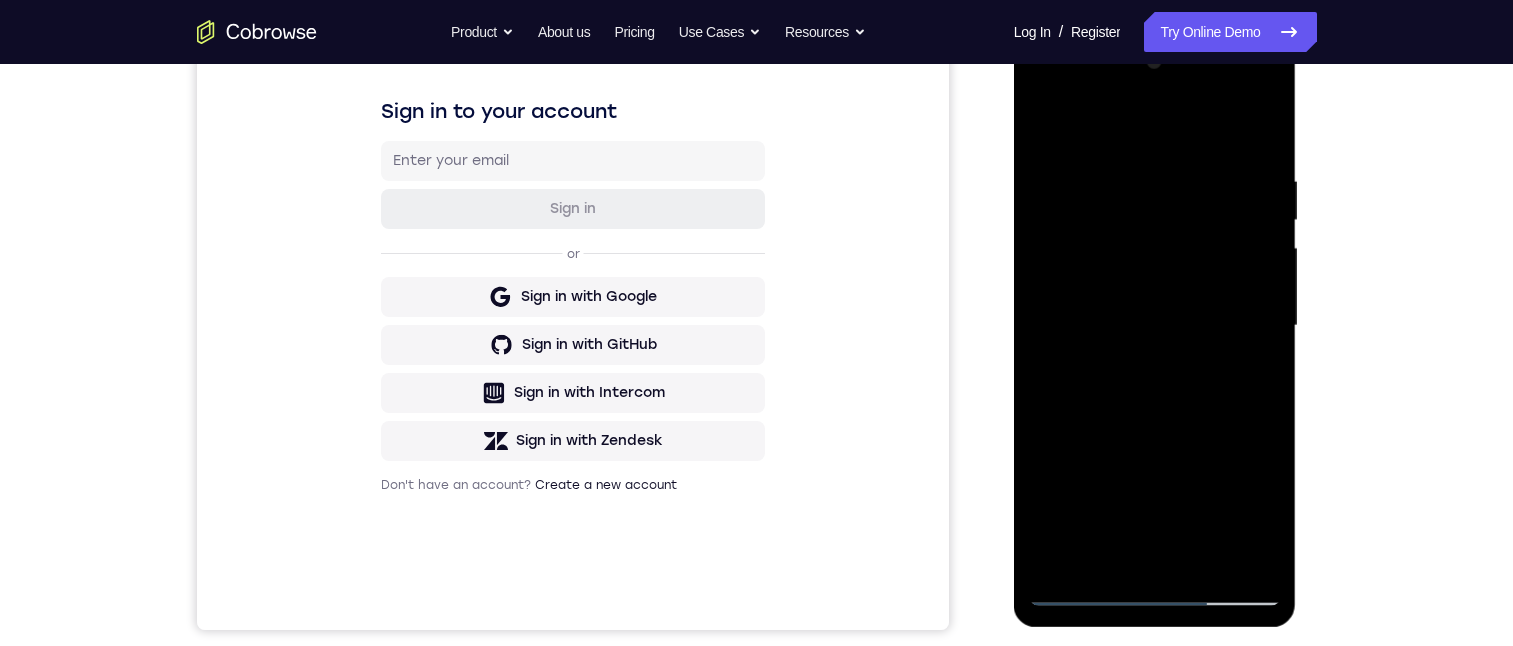 click at bounding box center [1155, 326] 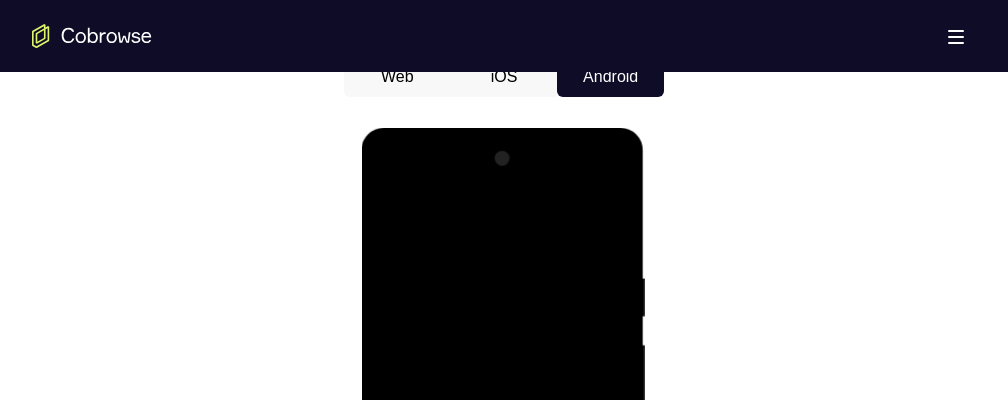 scroll, scrollTop: 1333, scrollLeft: 0, axis: vertical 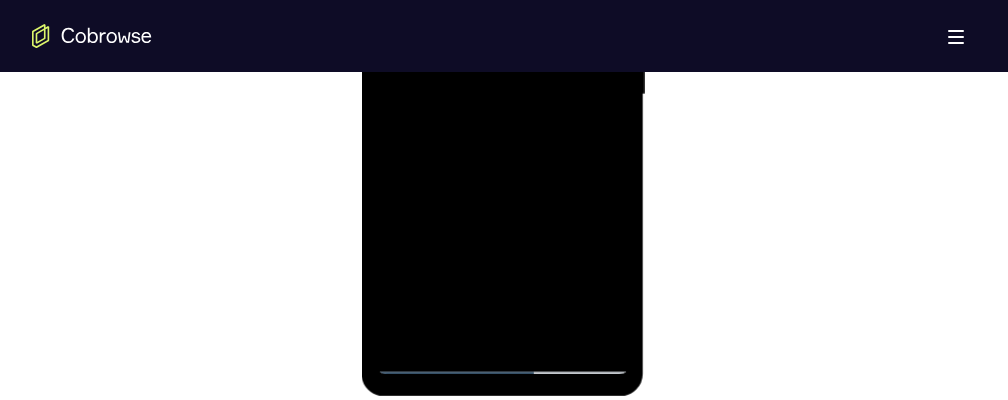 click at bounding box center [502, 95] 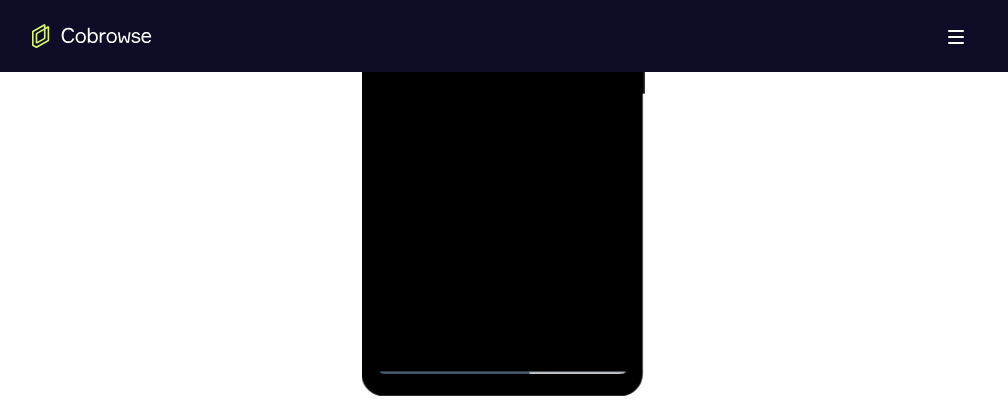 click at bounding box center (502, 95) 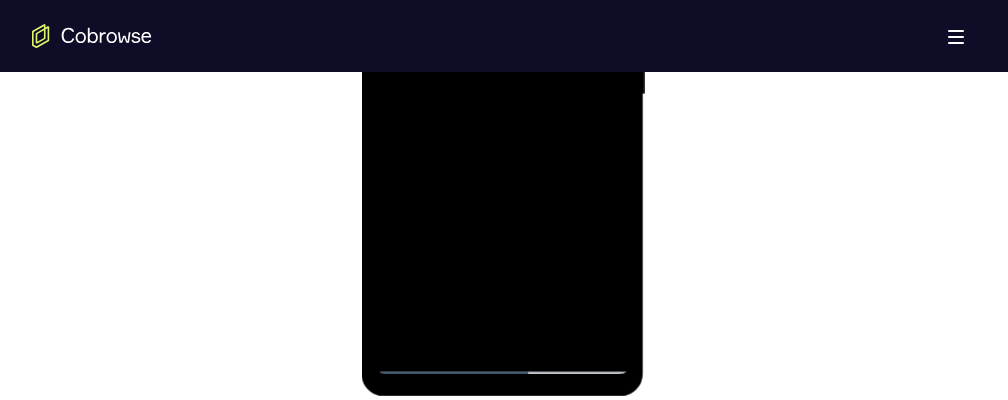 click at bounding box center [502, 95] 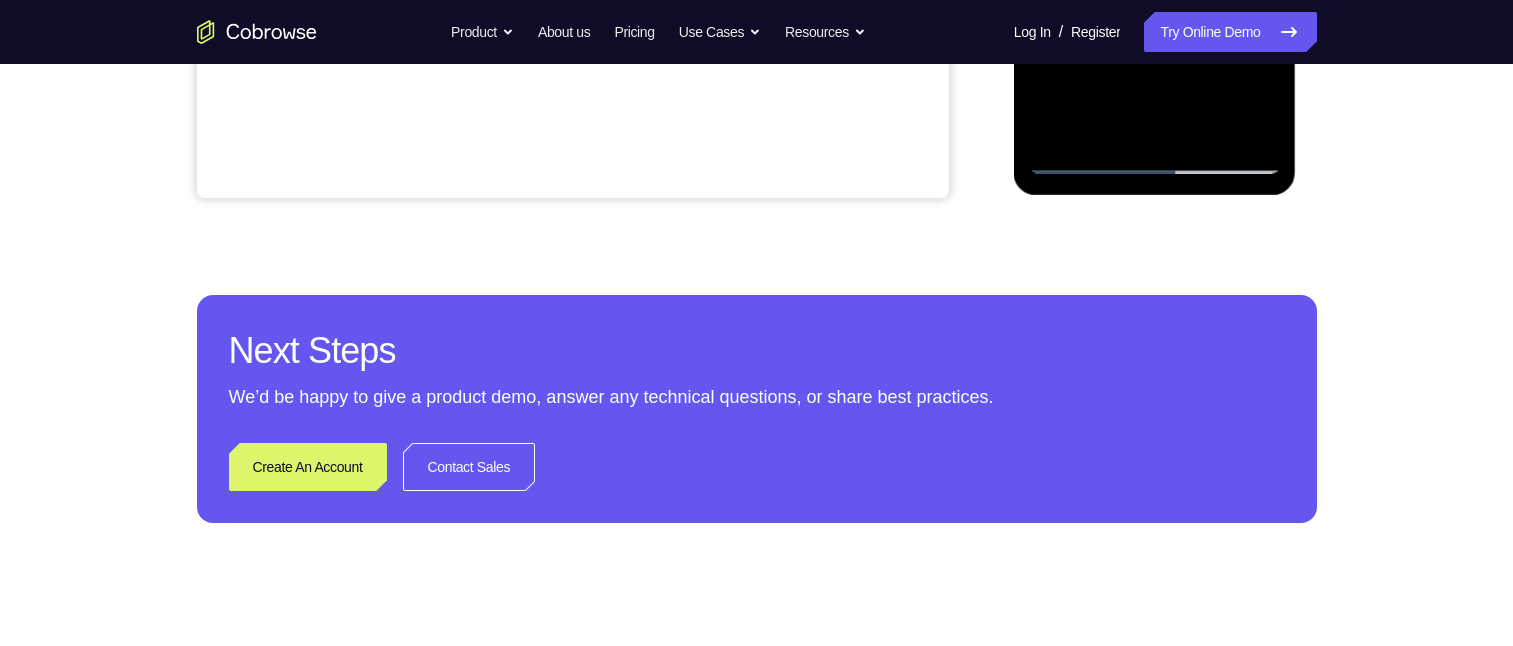 scroll, scrollTop: 246, scrollLeft: 0, axis: vertical 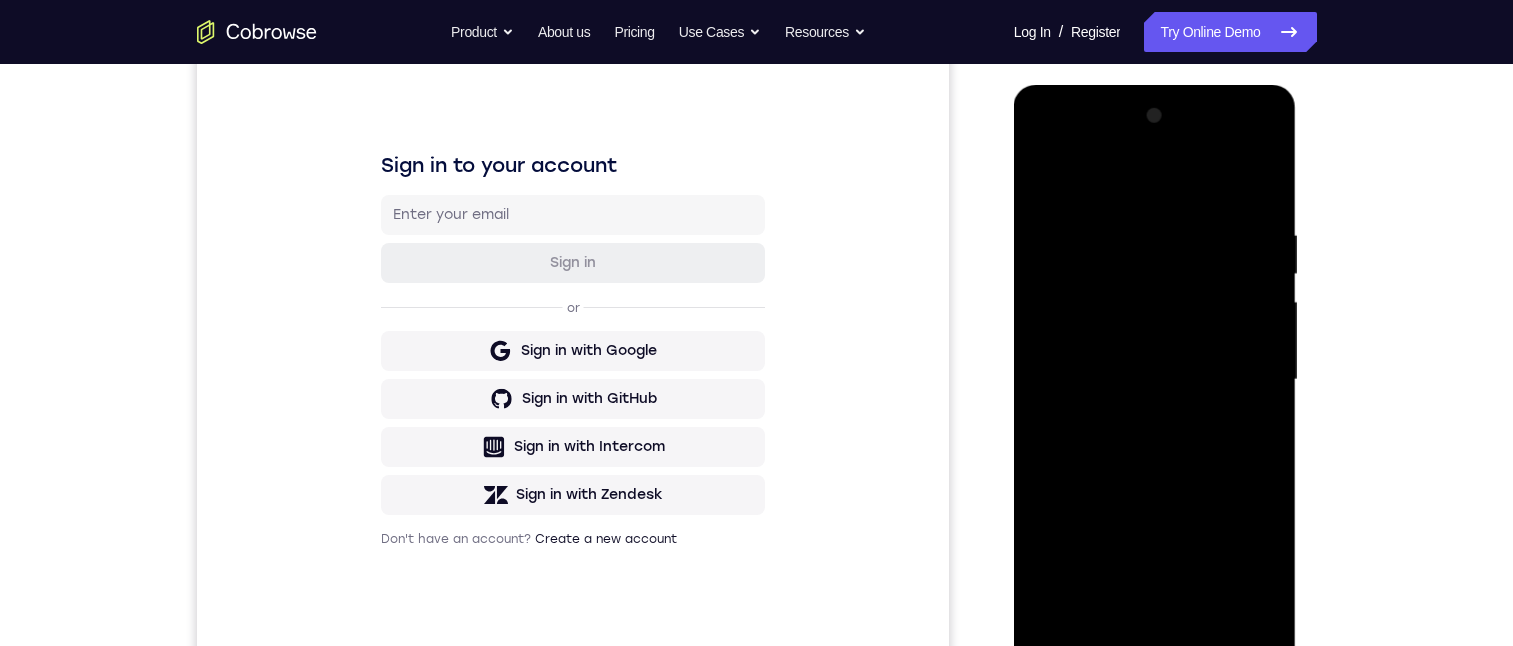 click at bounding box center (1155, 380) 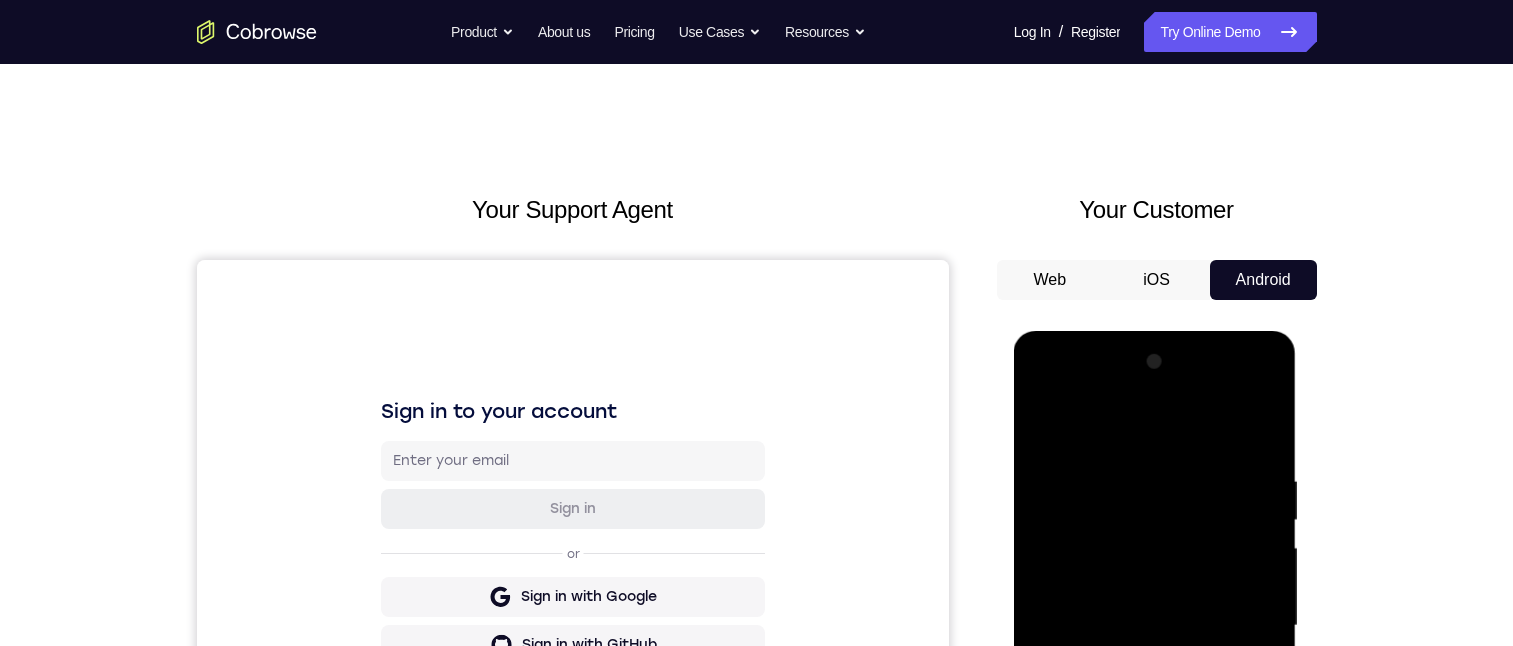 scroll, scrollTop: 200, scrollLeft: 0, axis: vertical 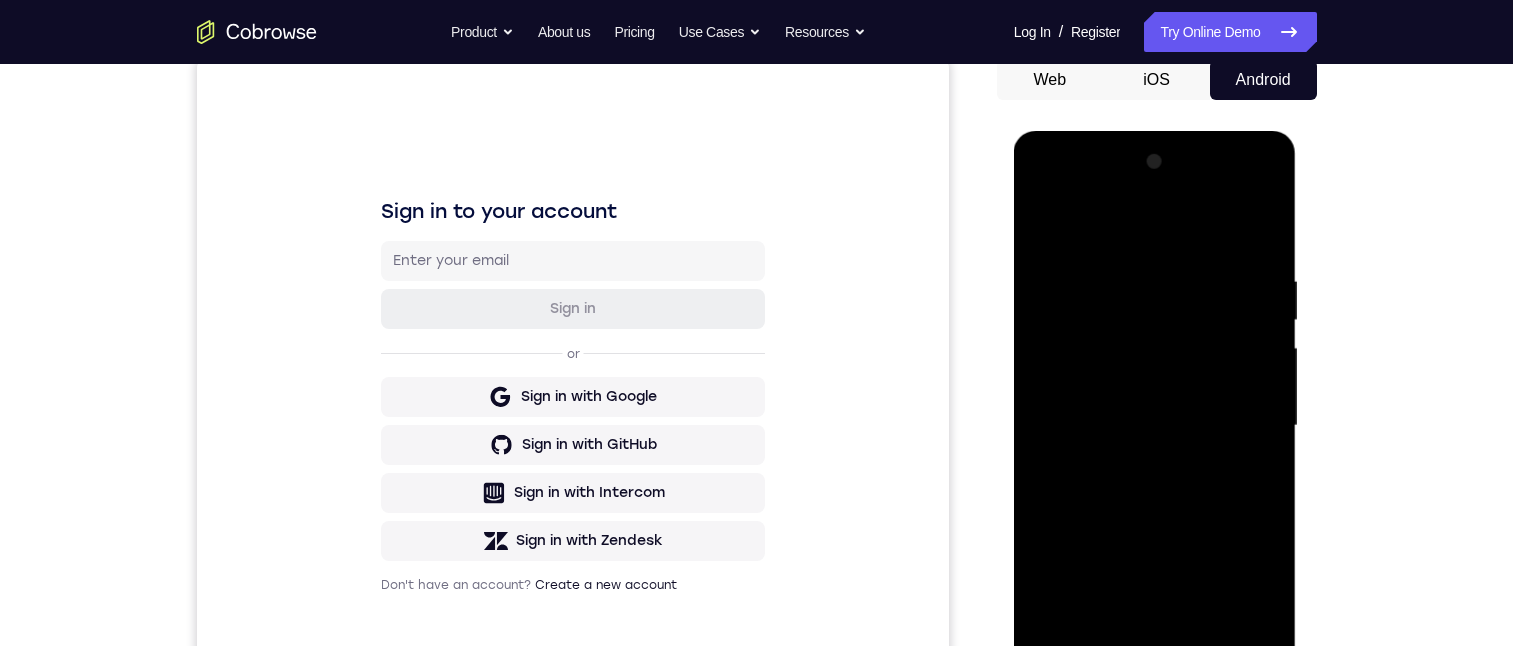 click at bounding box center (1155, 426) 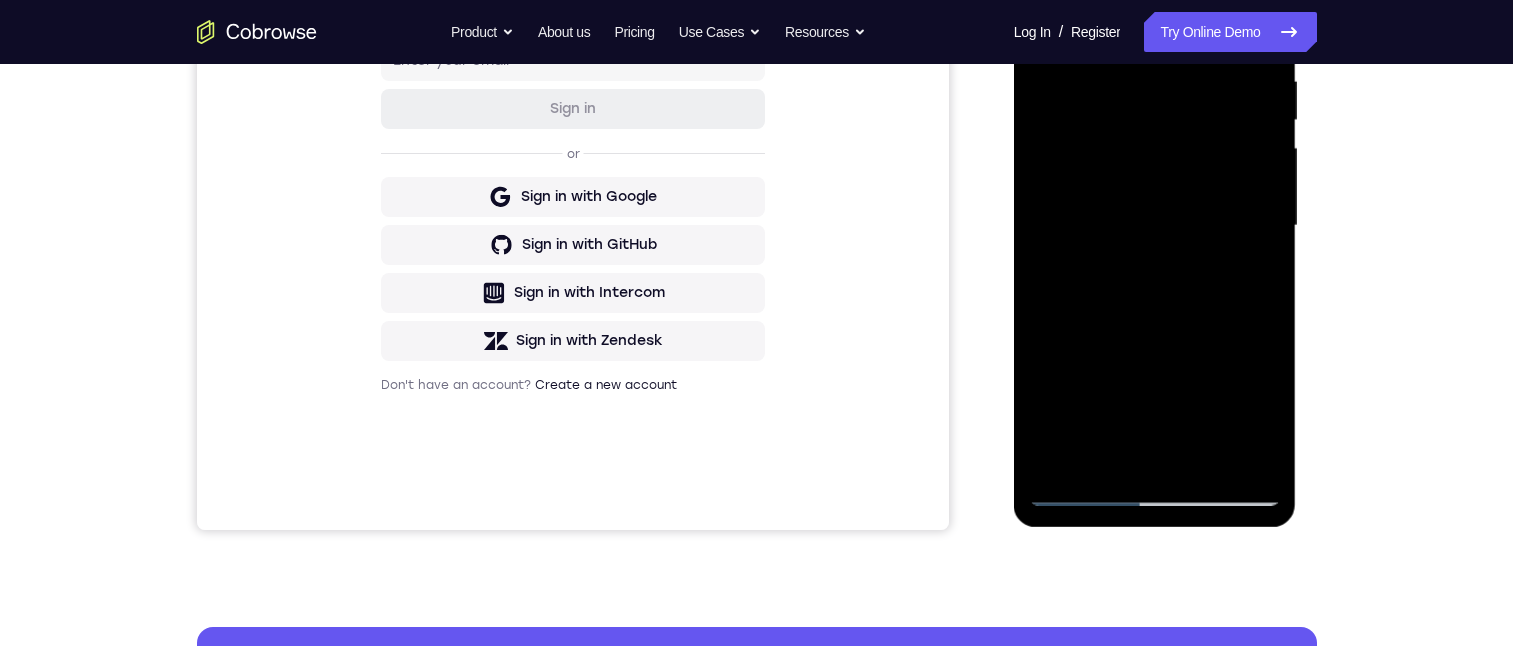 click at bounding box center (1155, 226) 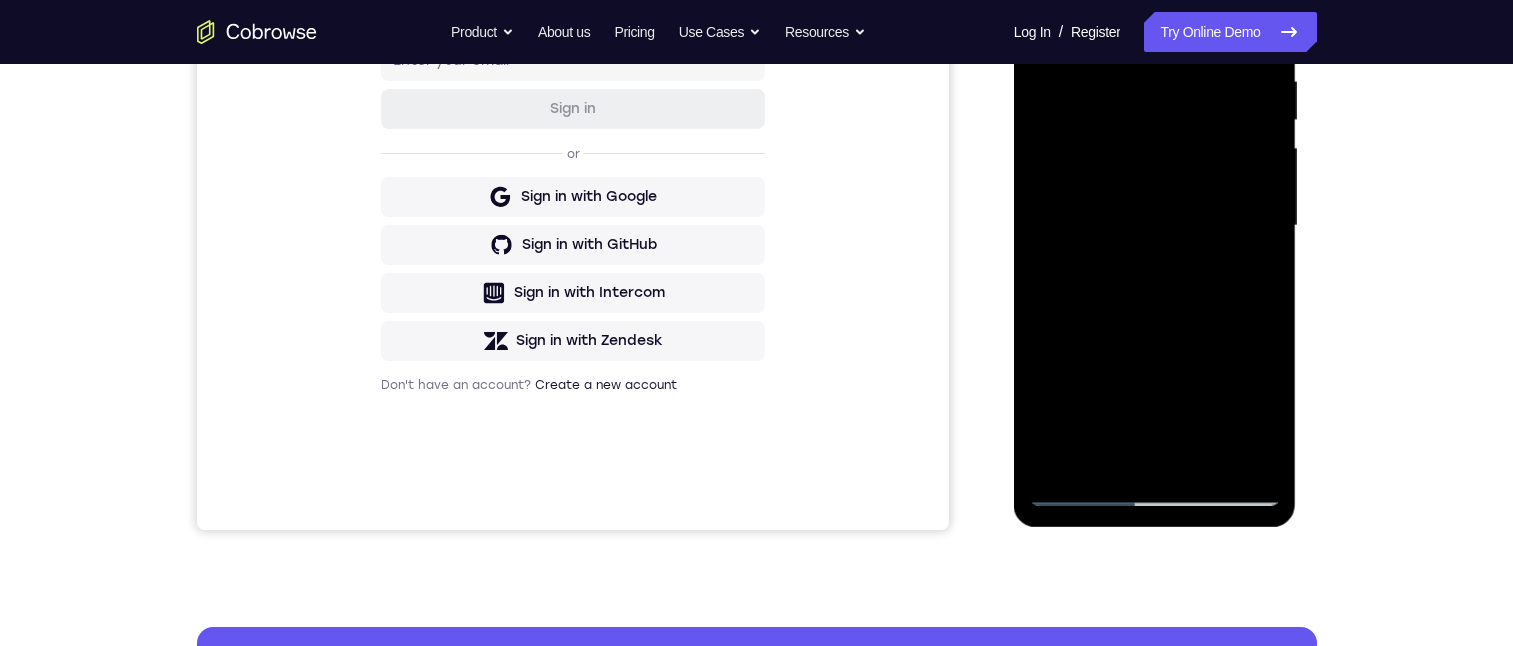 click at bounding box center [1155, 226] 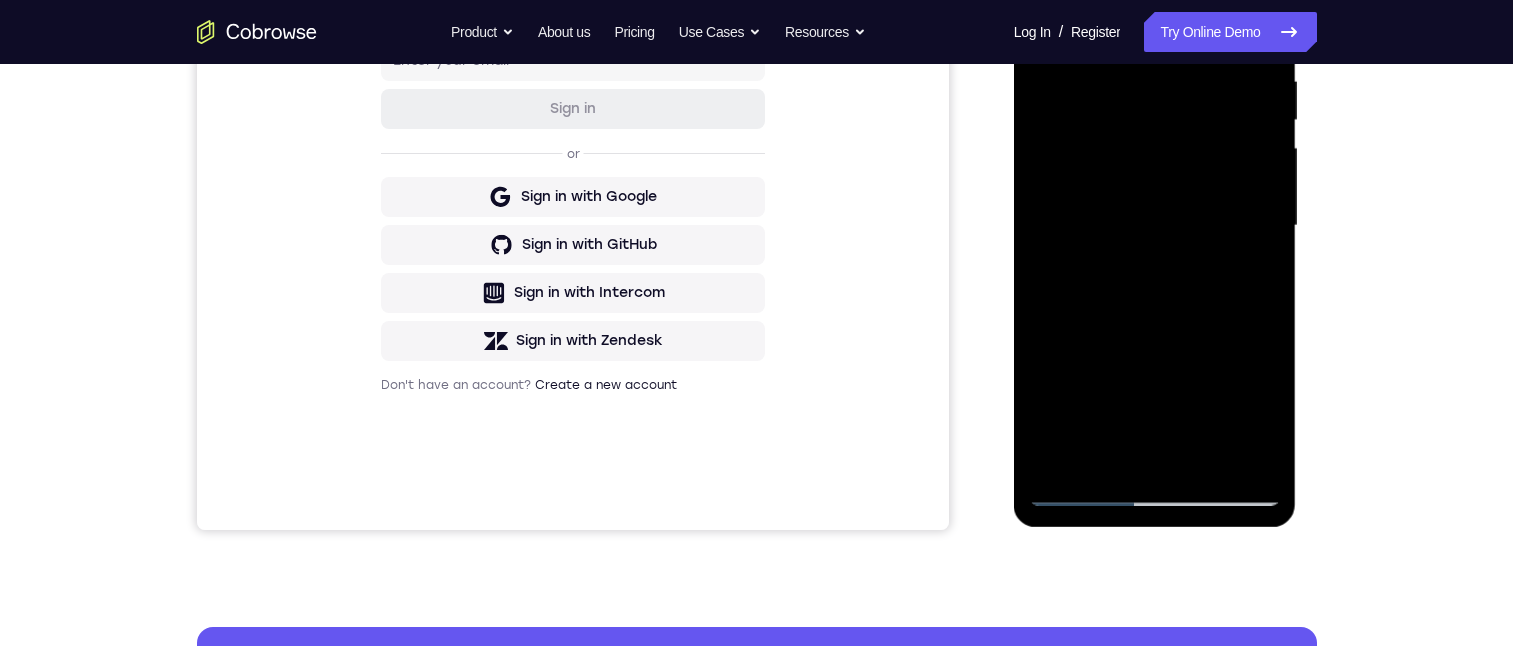 scroll, scrollTop: 300, scrollLeft: 0, axis: vertical 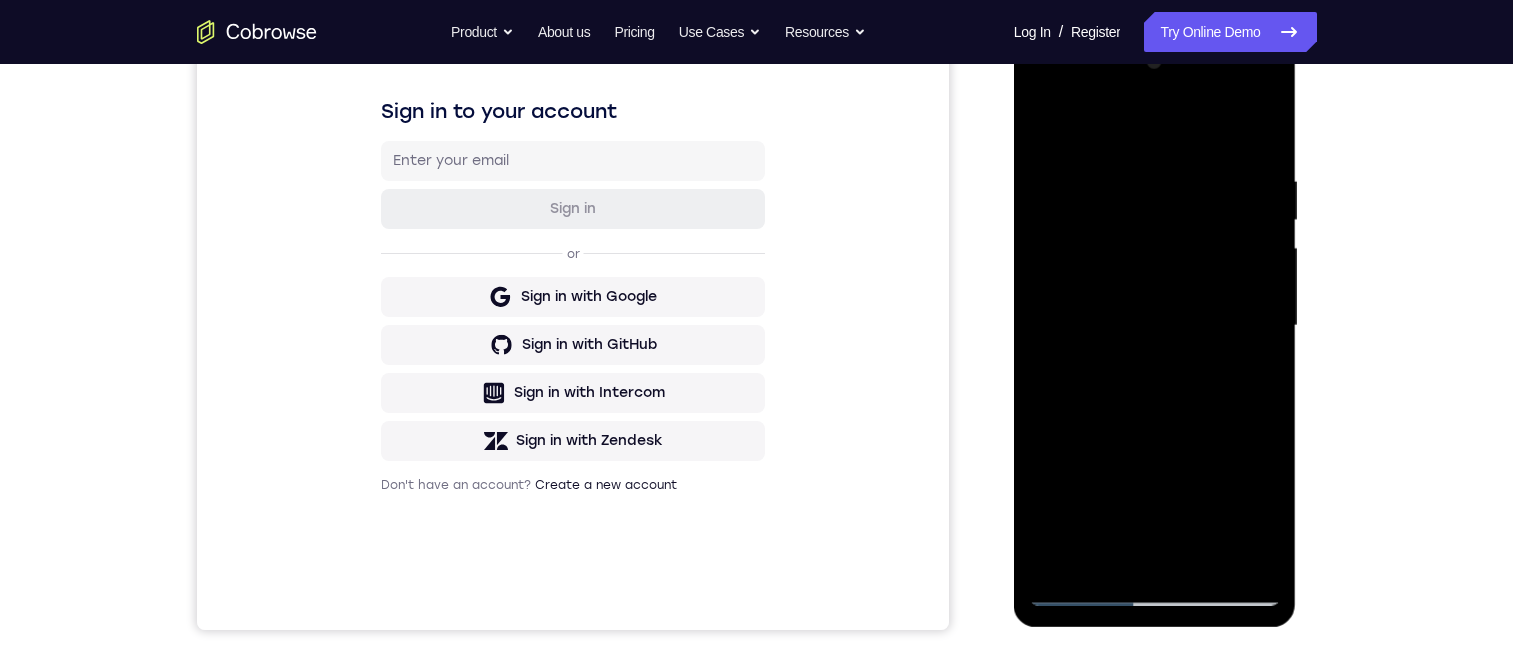 click at bounding box center [1155, 326] 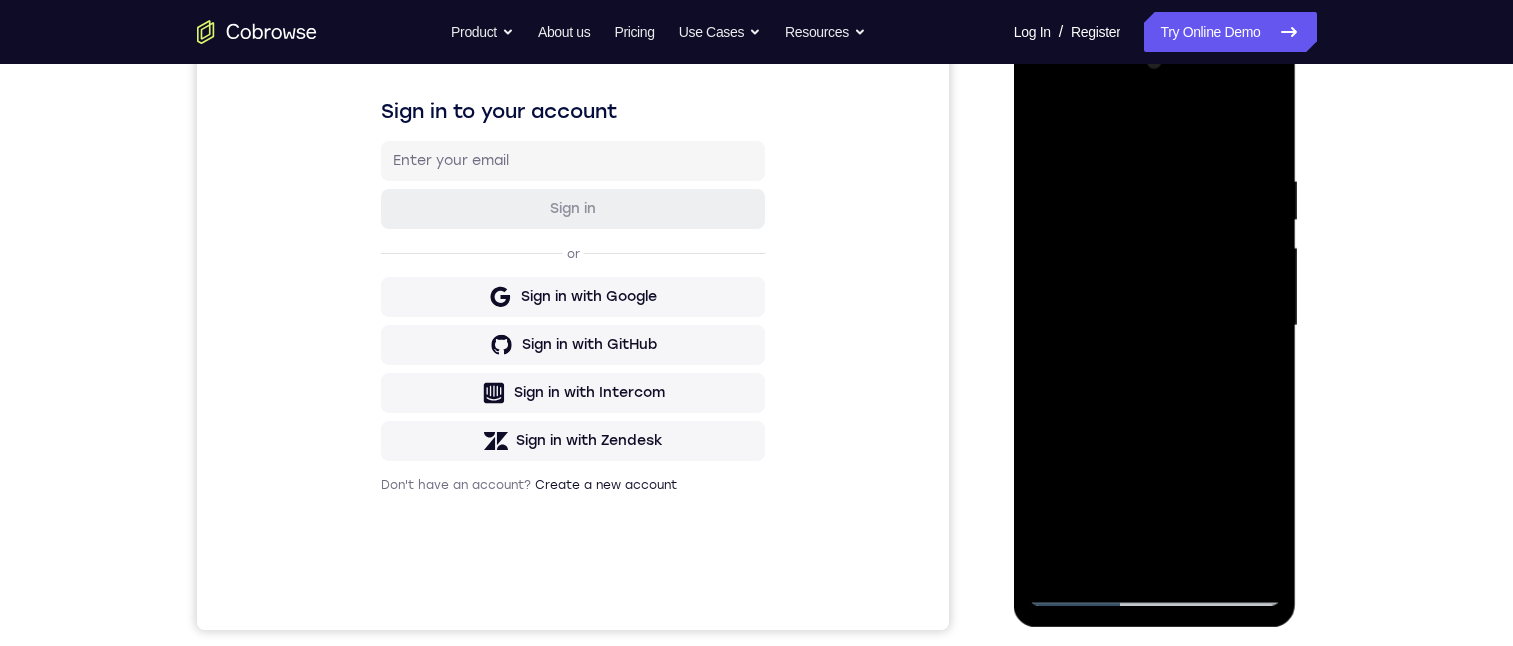 click at bounding box center (1155, 326) 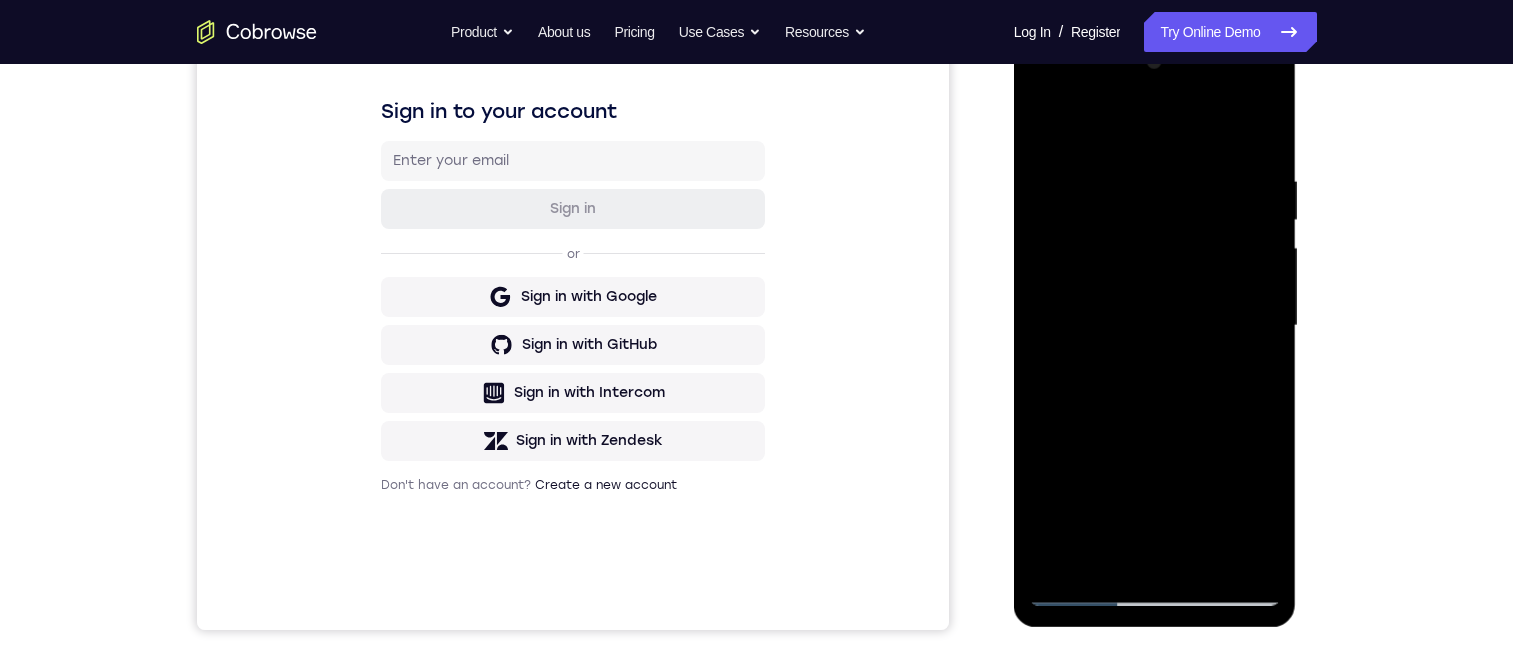 click at bounding box center [1155, 326] 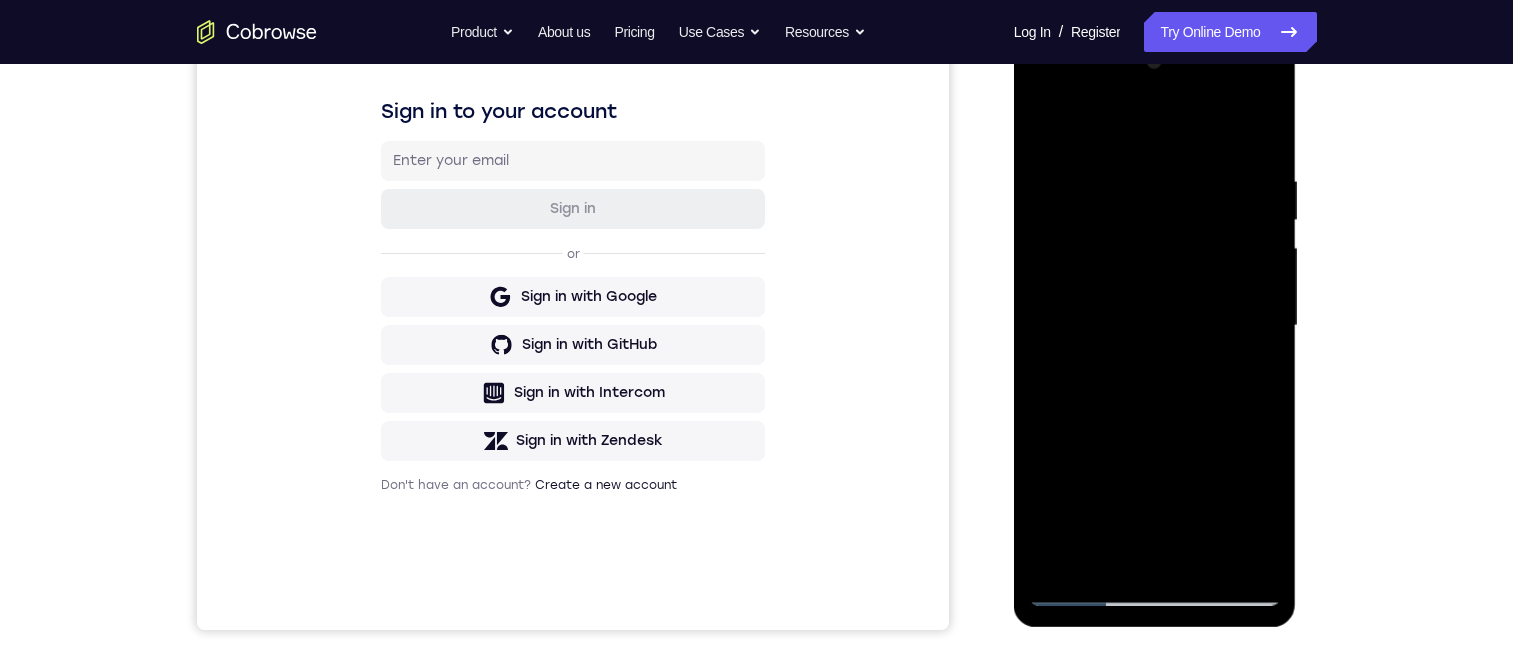 click at bounding box center [1155, 326] 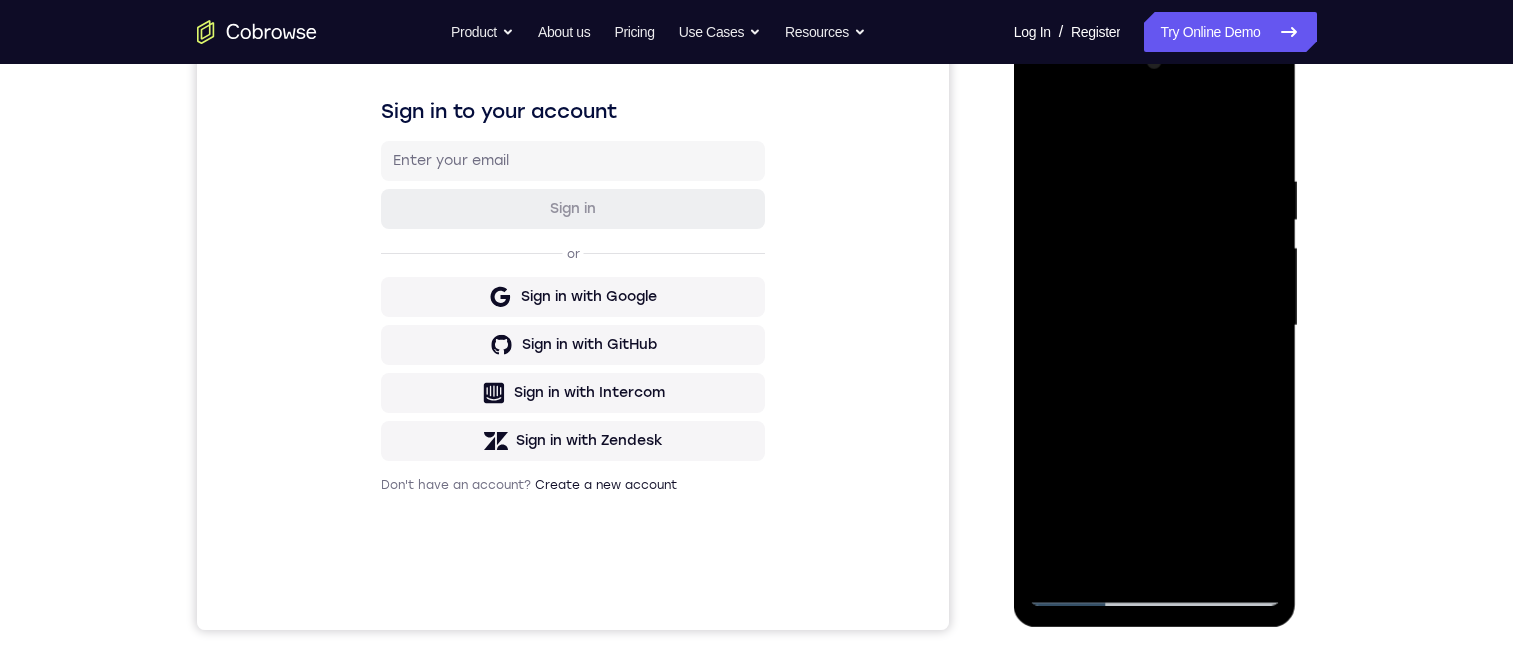 click at bounding box center [1155, 326] 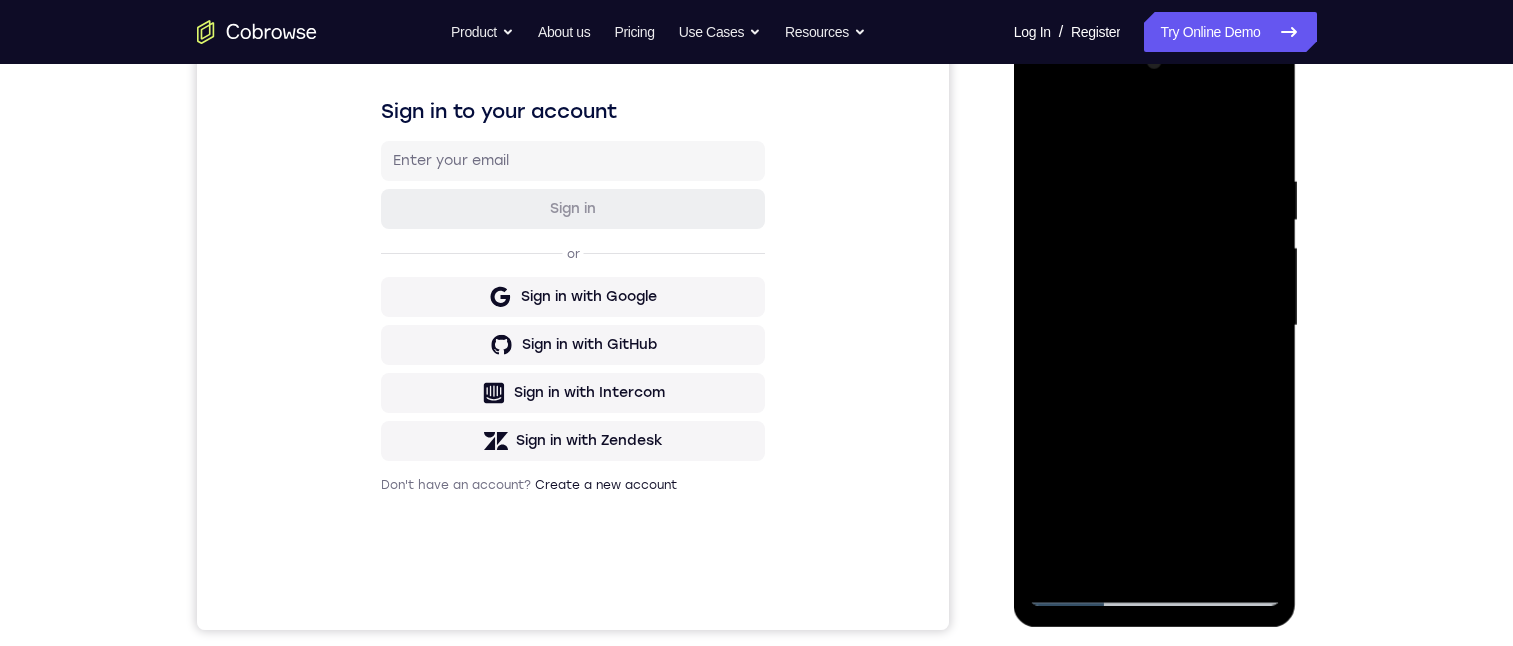 click at bounding box center [1155, 326] 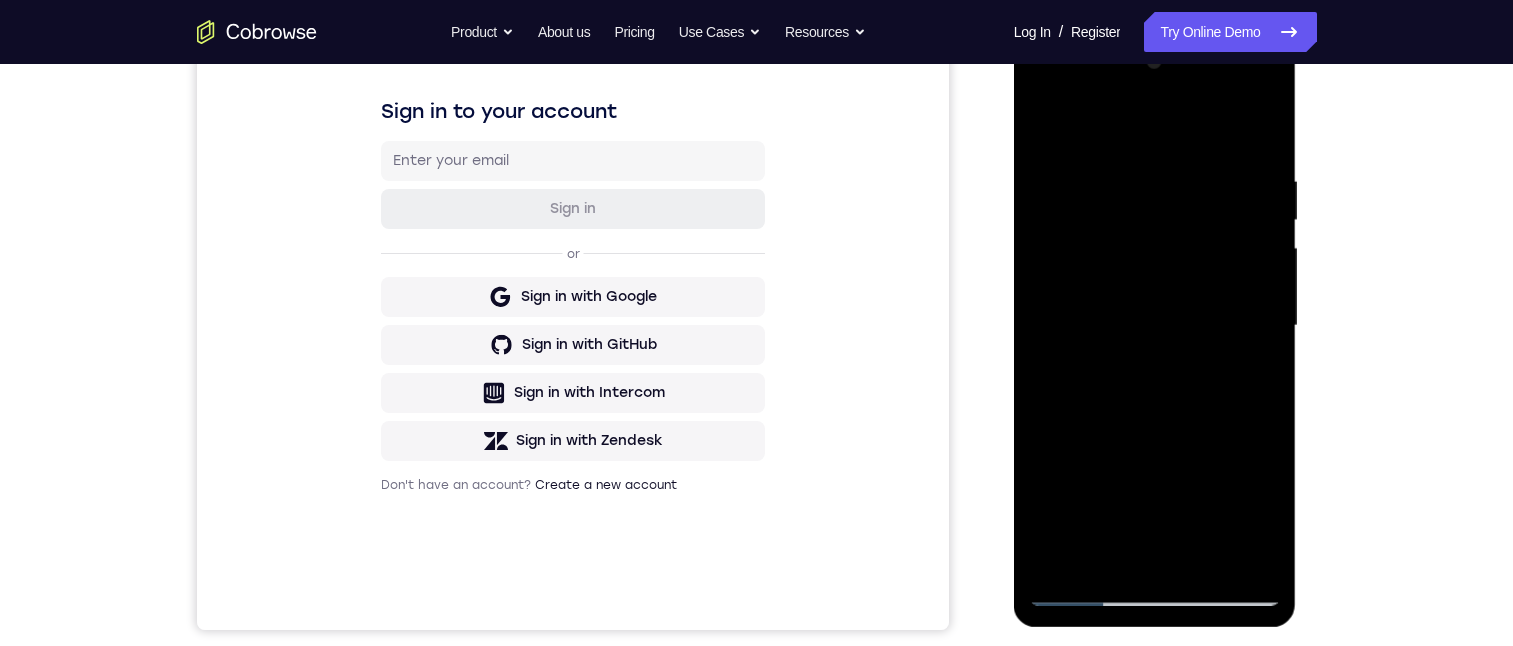 click at bounding box center (1155, 326) 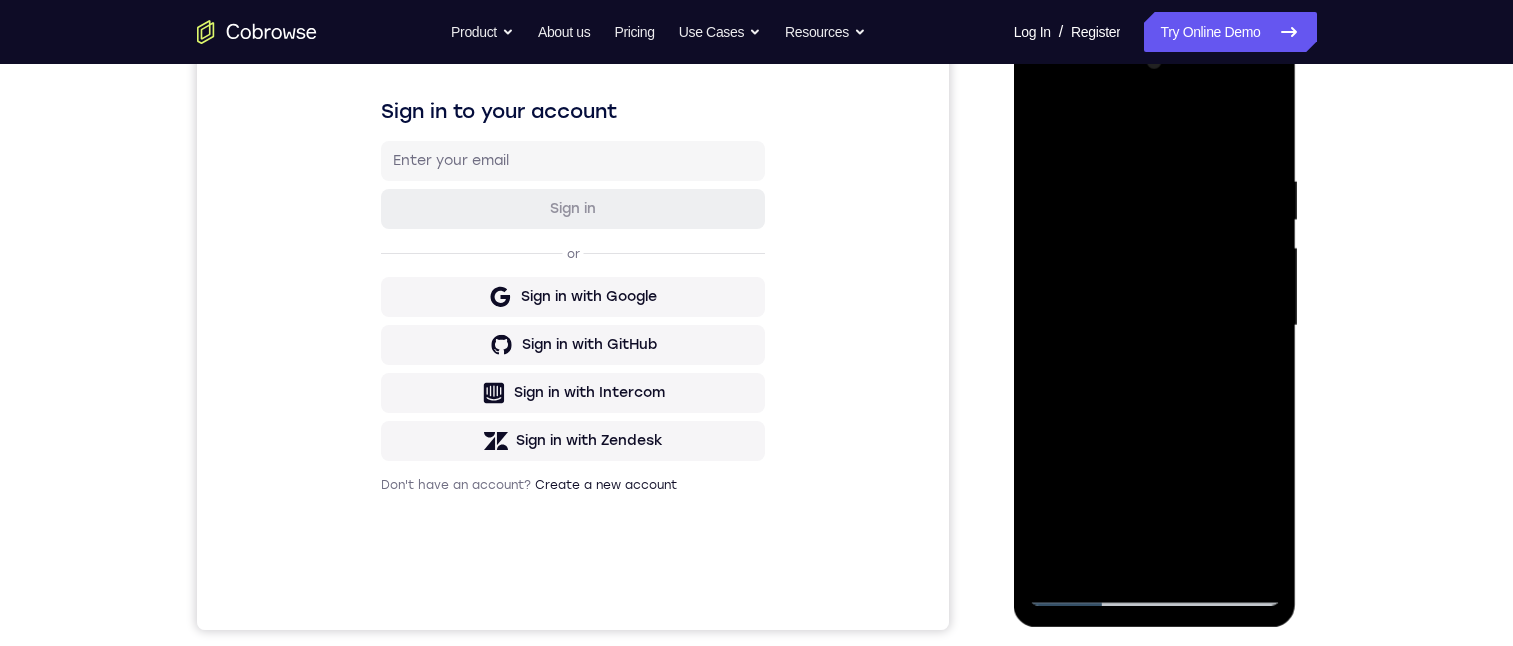 click at bounding box center (1155, 326) 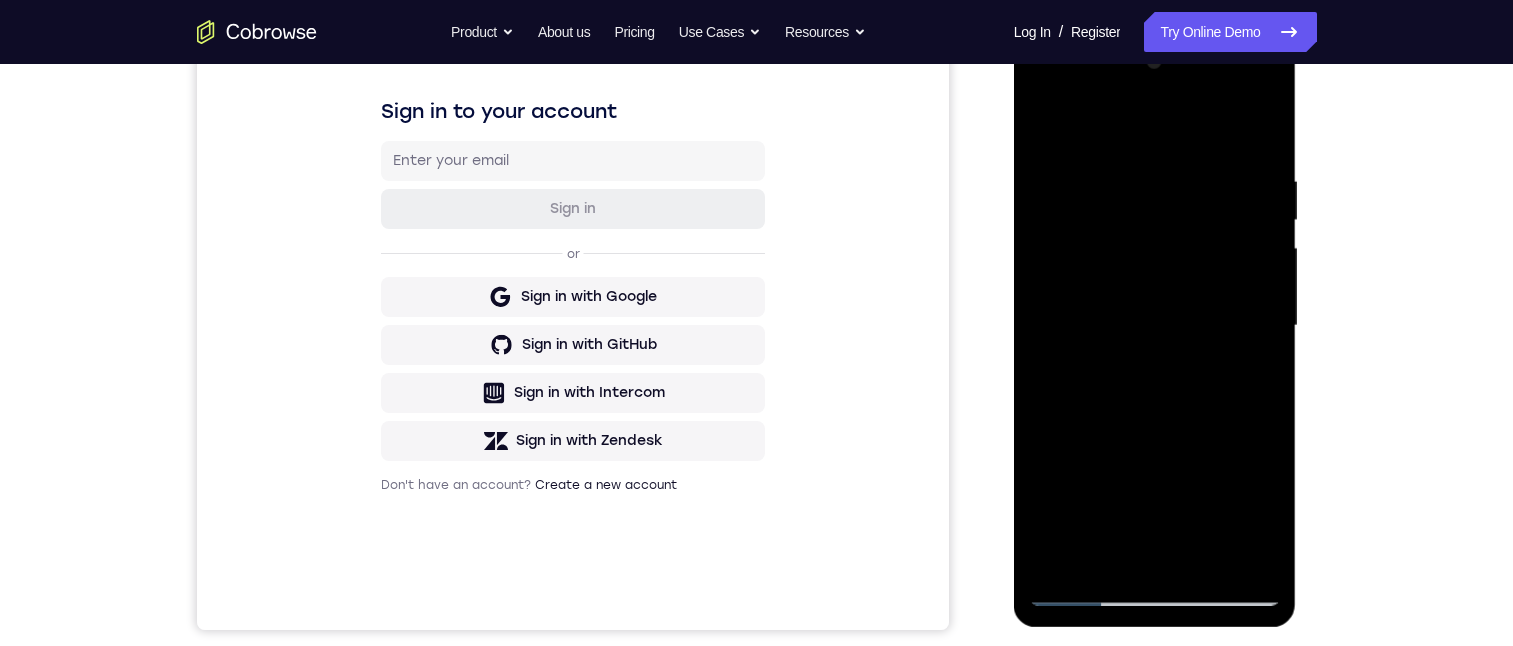 click at bounding box center (1155, 326) 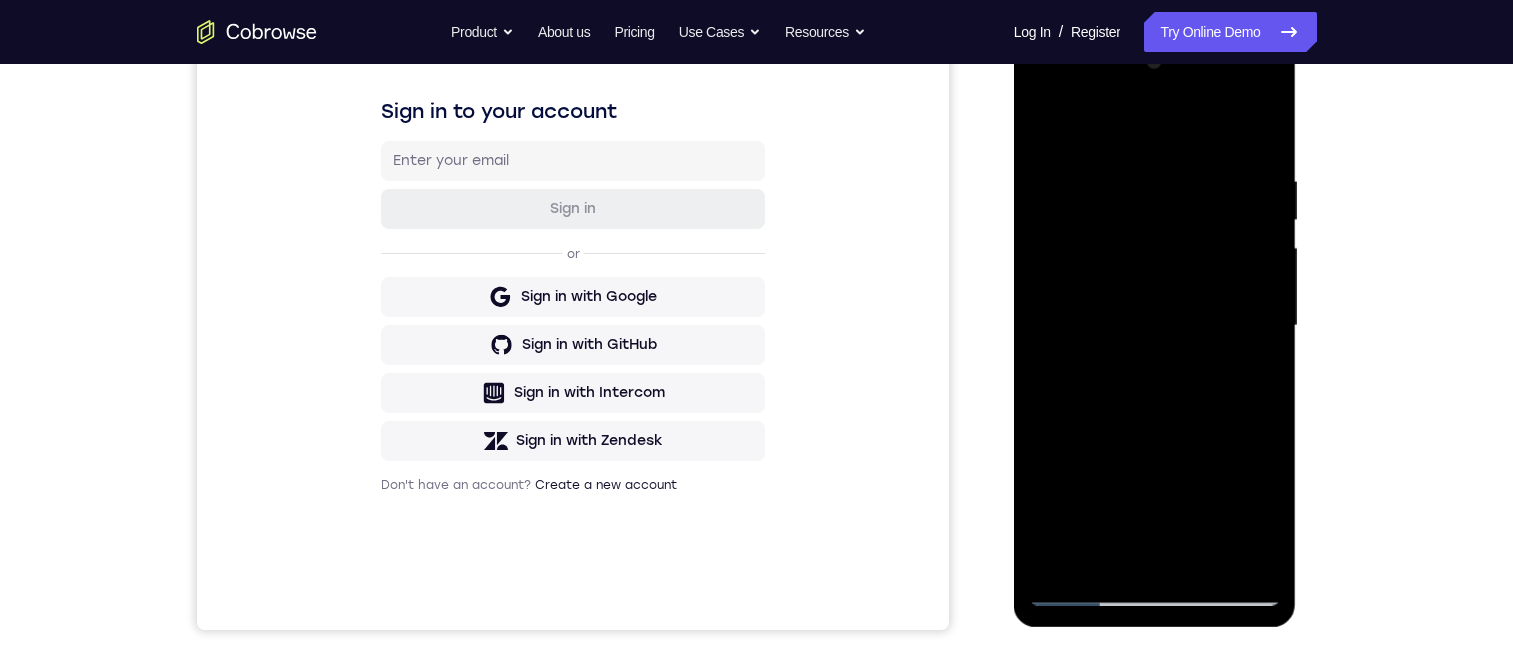 click at bounding box center [1155, 326] 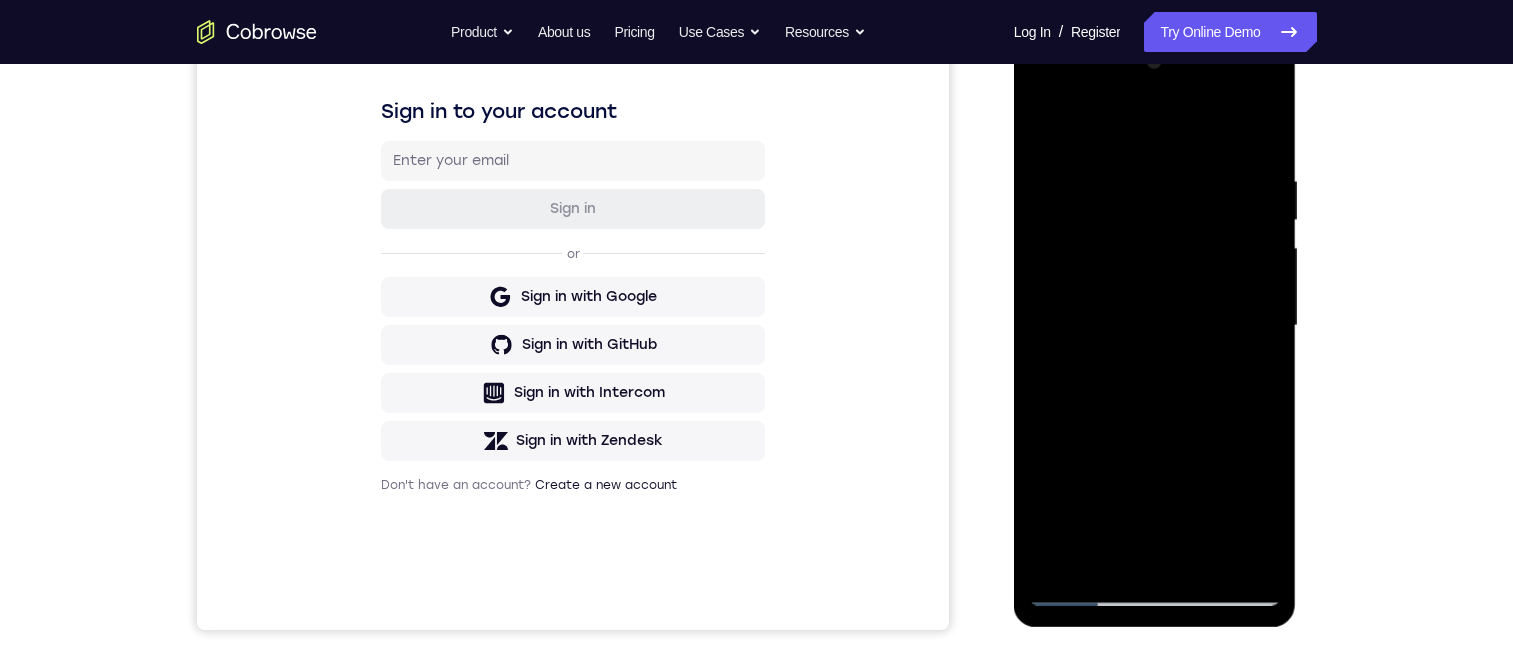 click at bounding box center [1155, 326] 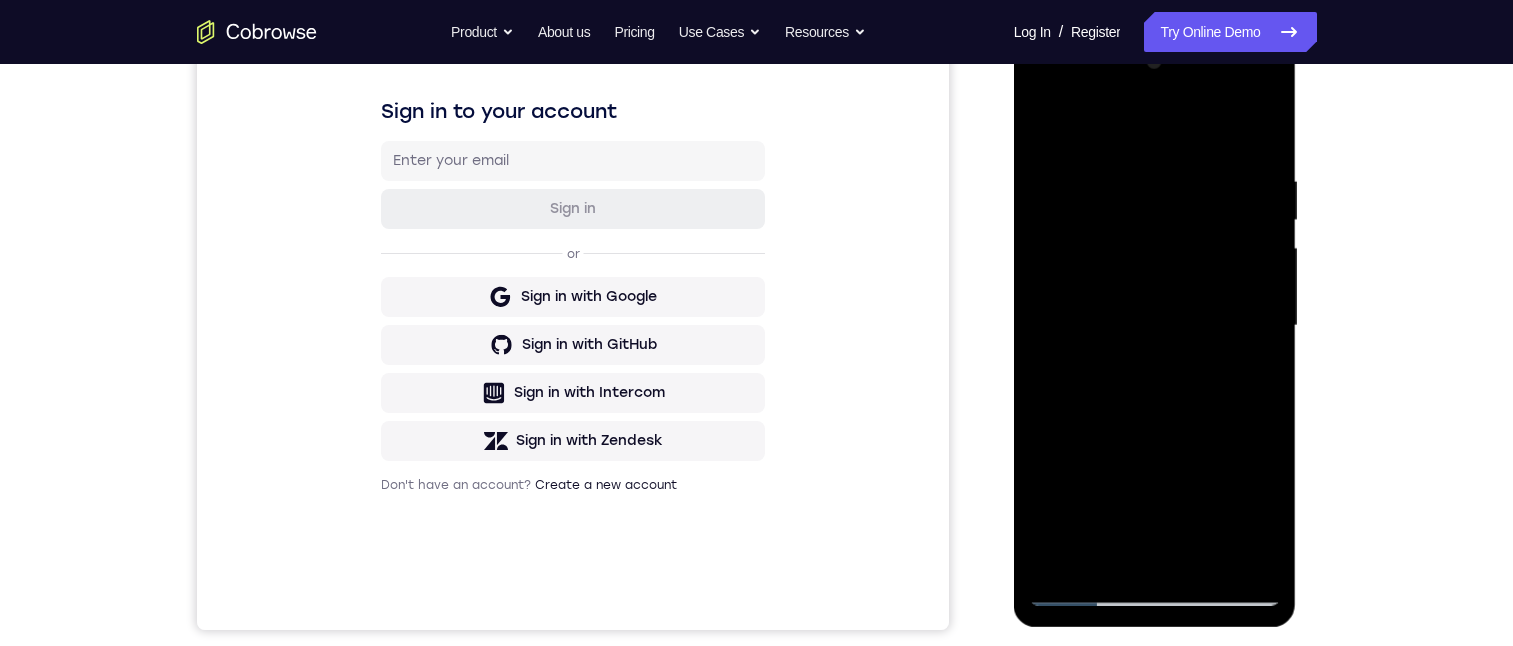 click at bounding box center (1155, 326) 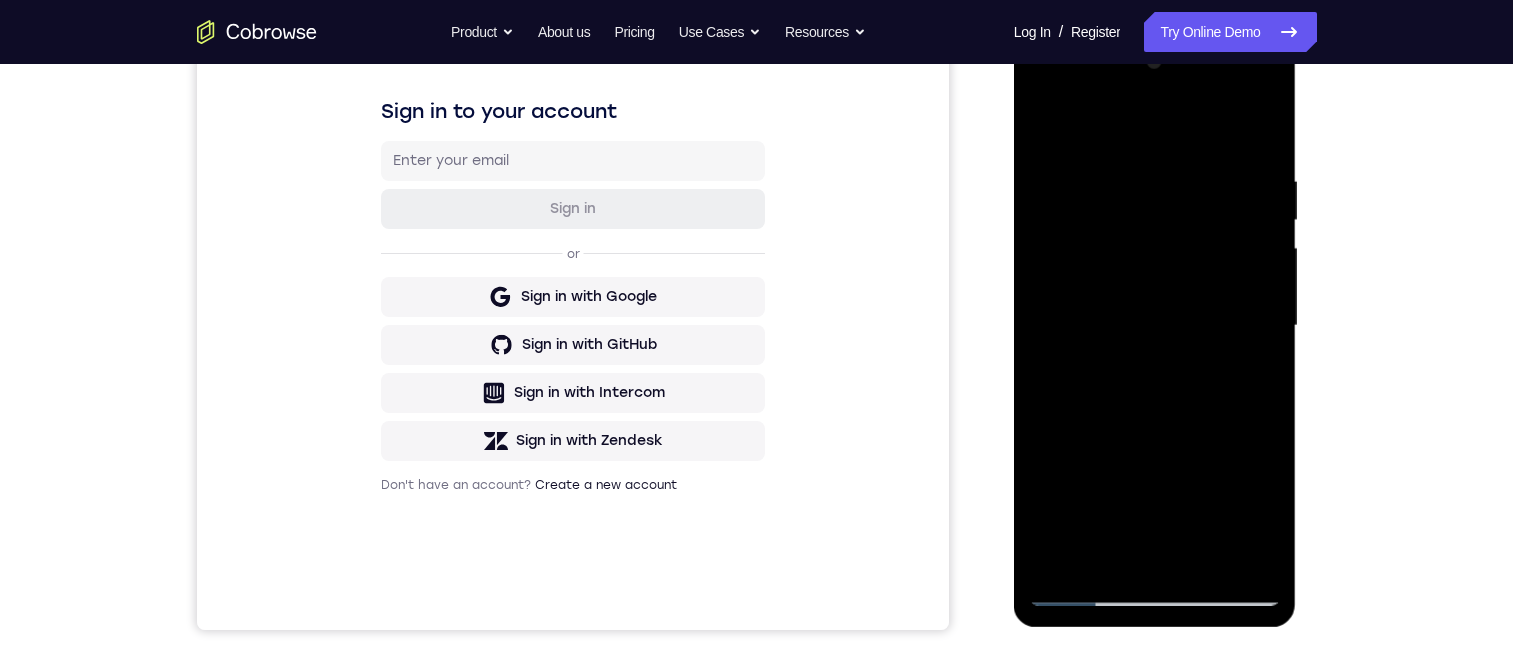 click at bounding box center (1155, 326) 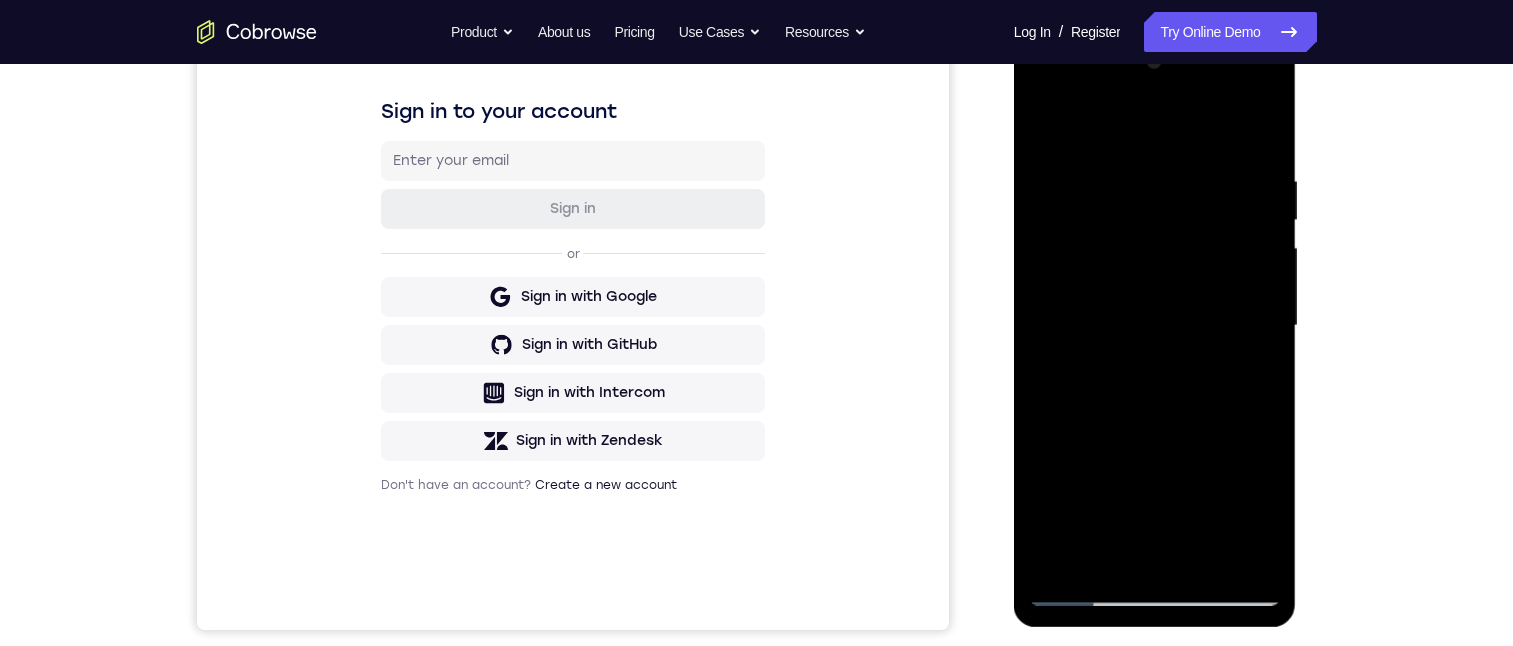 click at bounding box center (1155, 326) 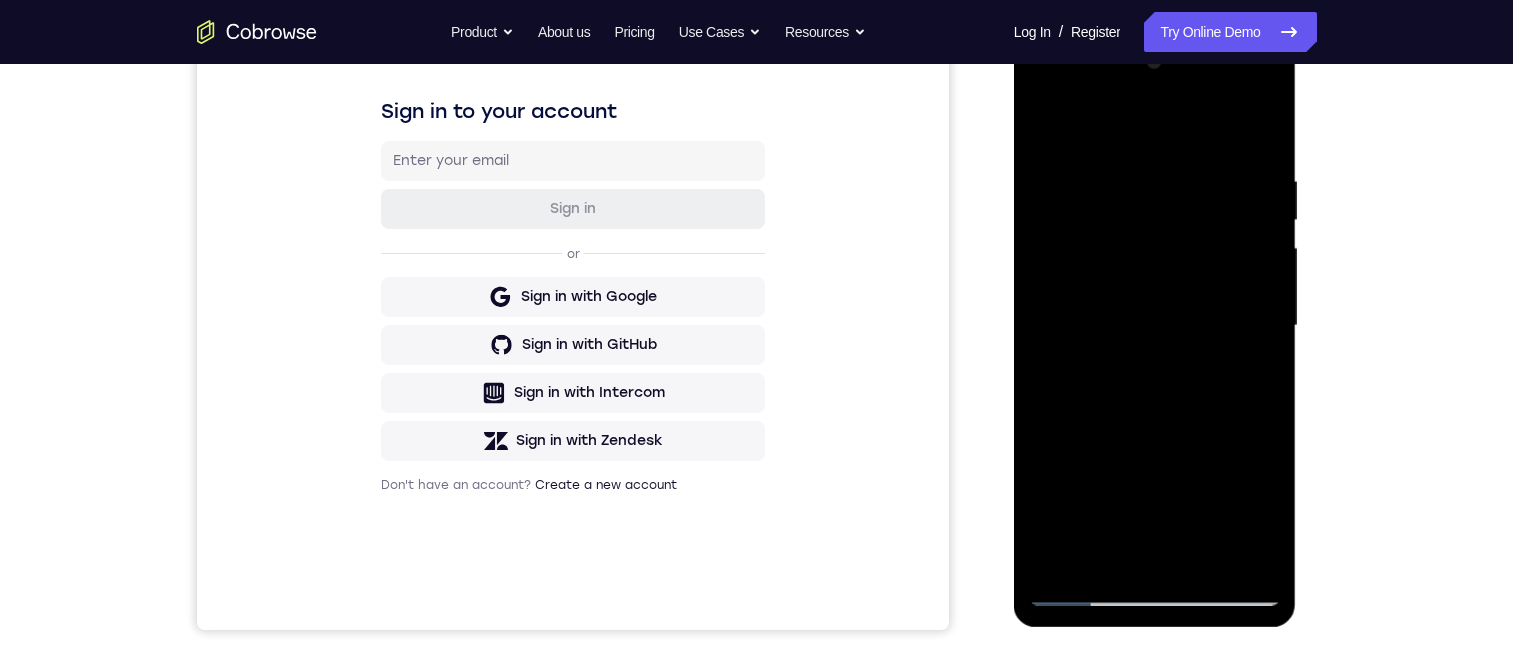 click at bounding box center (1155, 326) 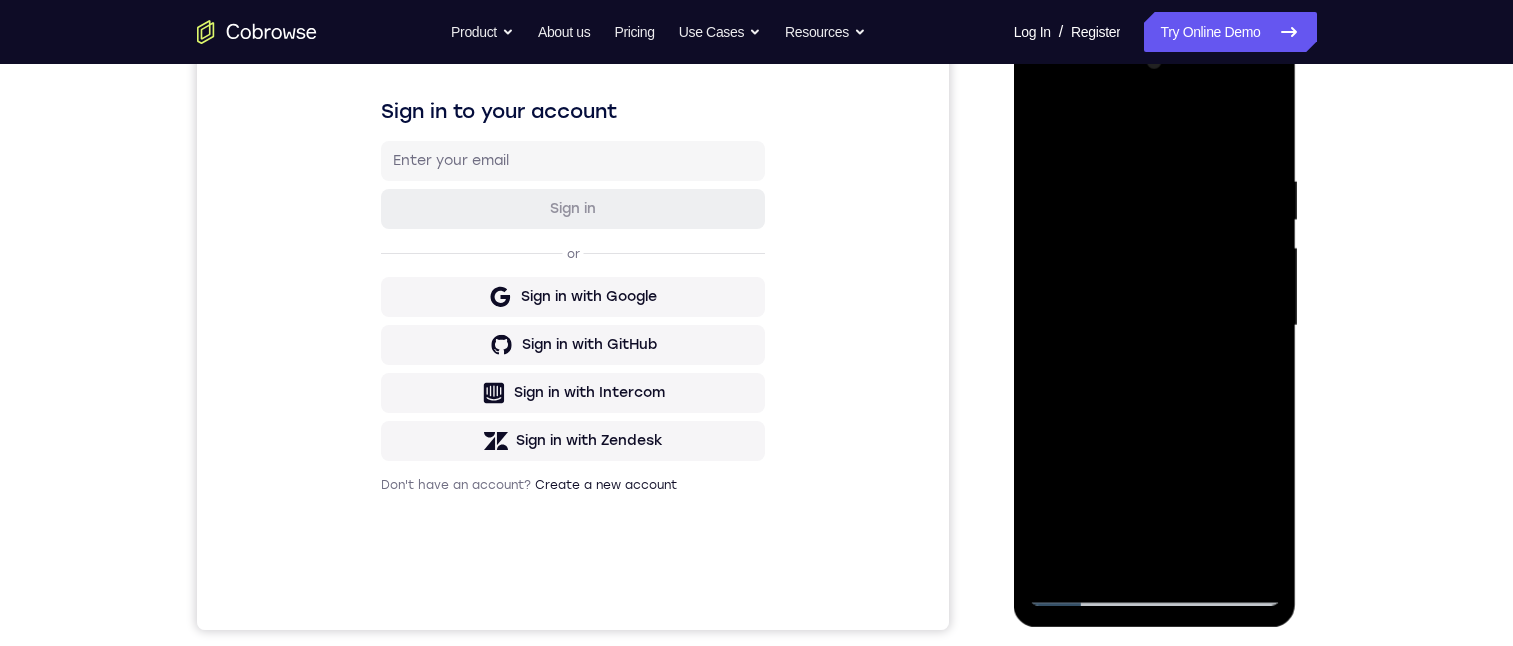 drag, startPoint x: 1228, startPoint y: 430, endPoint x: 1506, endPoint y: 86, distance: 442.2895 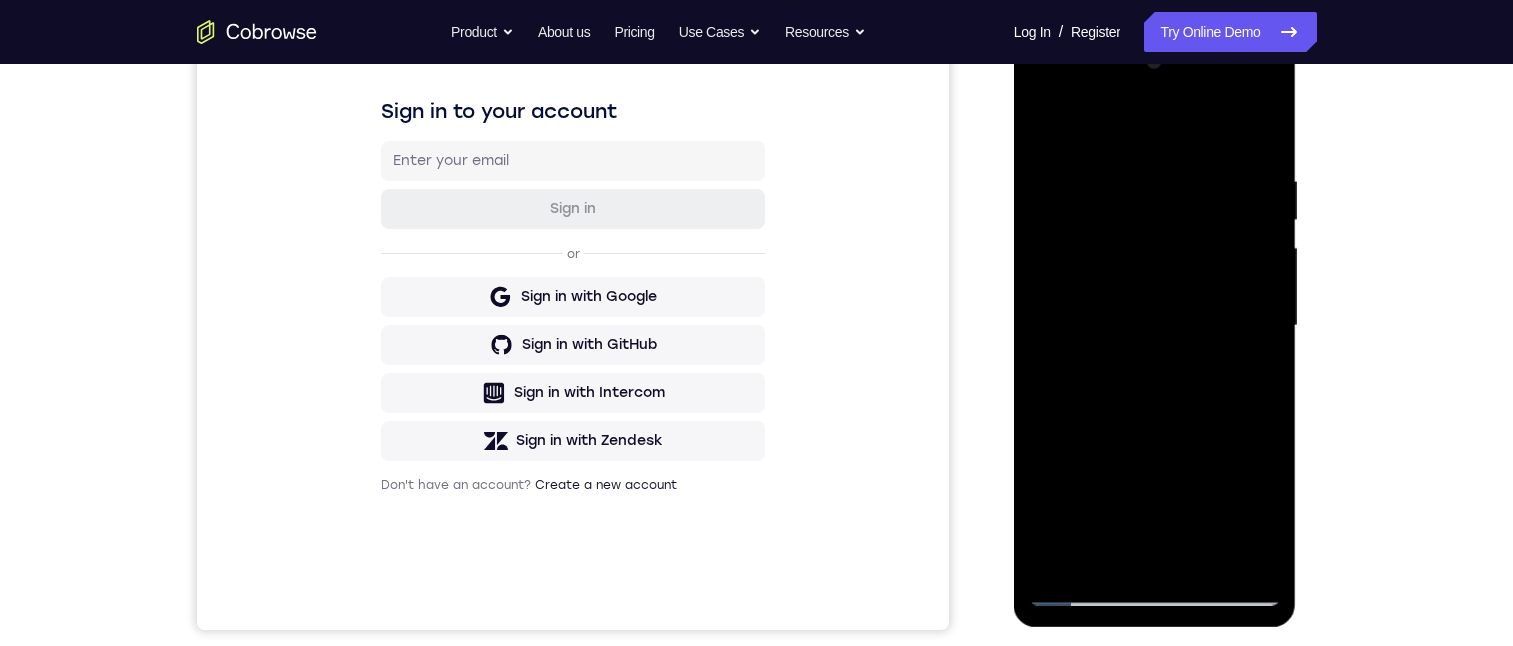 scroll, scrollTop: 0, scrollLeft: 0, axis: both 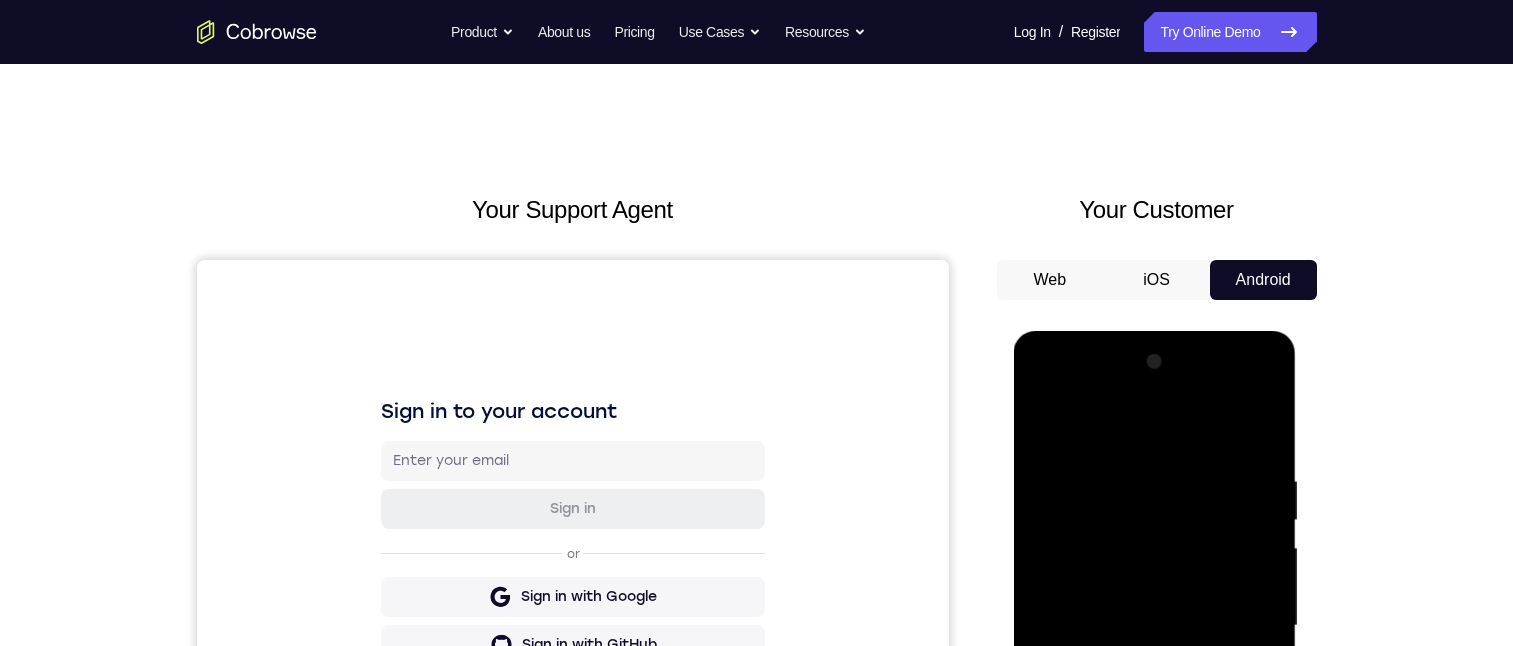 click at bounding box center [1155, 626] 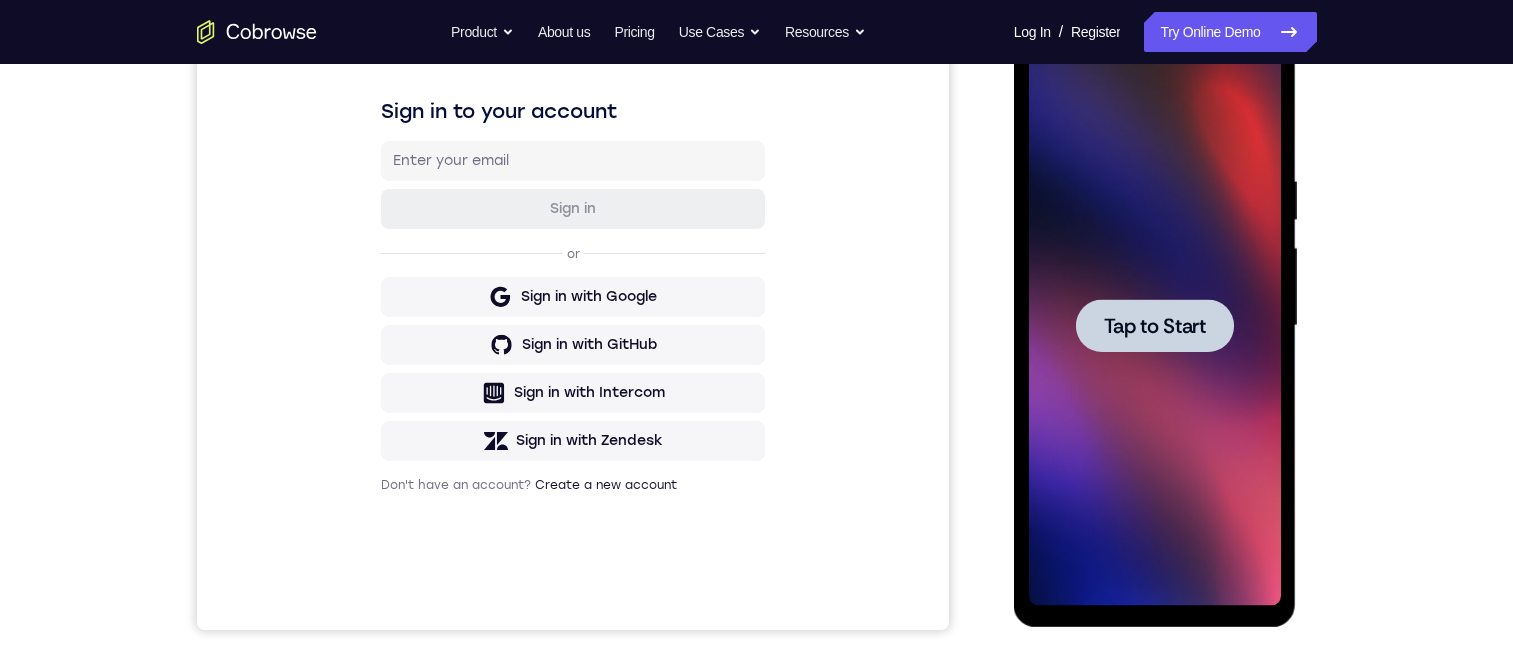 scroll, scrollTop: 0, scrollLeft: 0, axis: both 